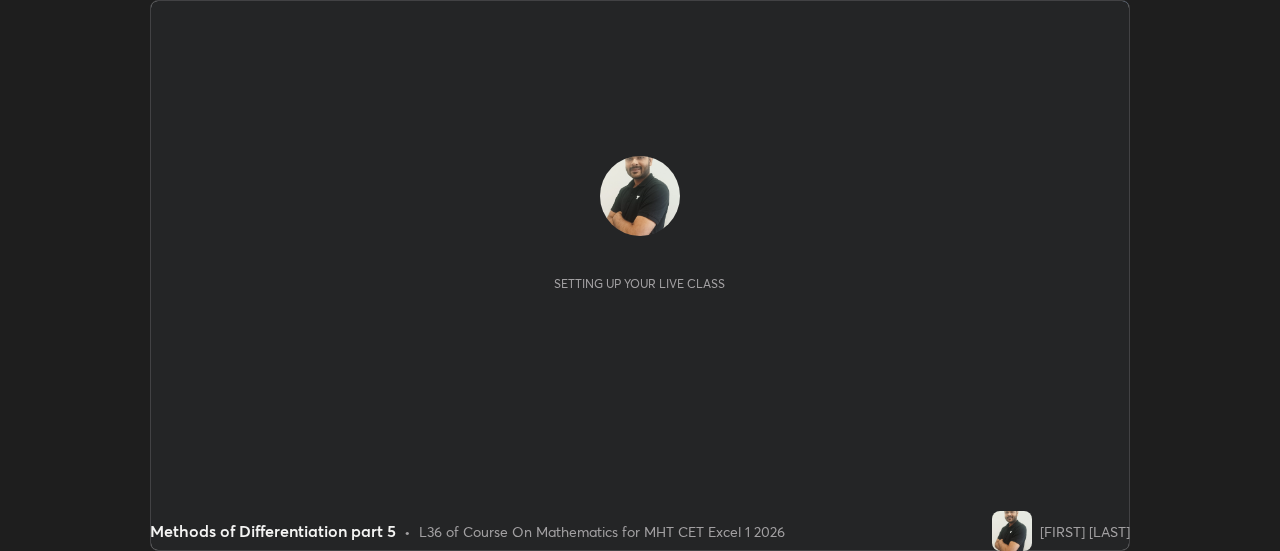 scroll, scrollTop: 0, scrollLeft: 0, axis: both 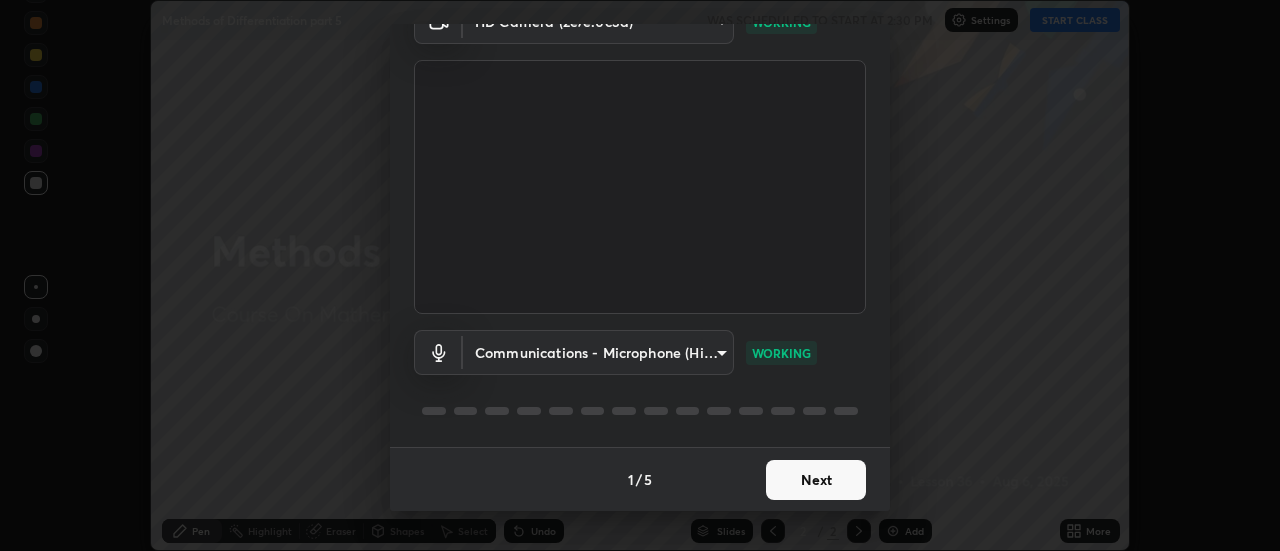 click on "Next" at bounding box center (816, 480) 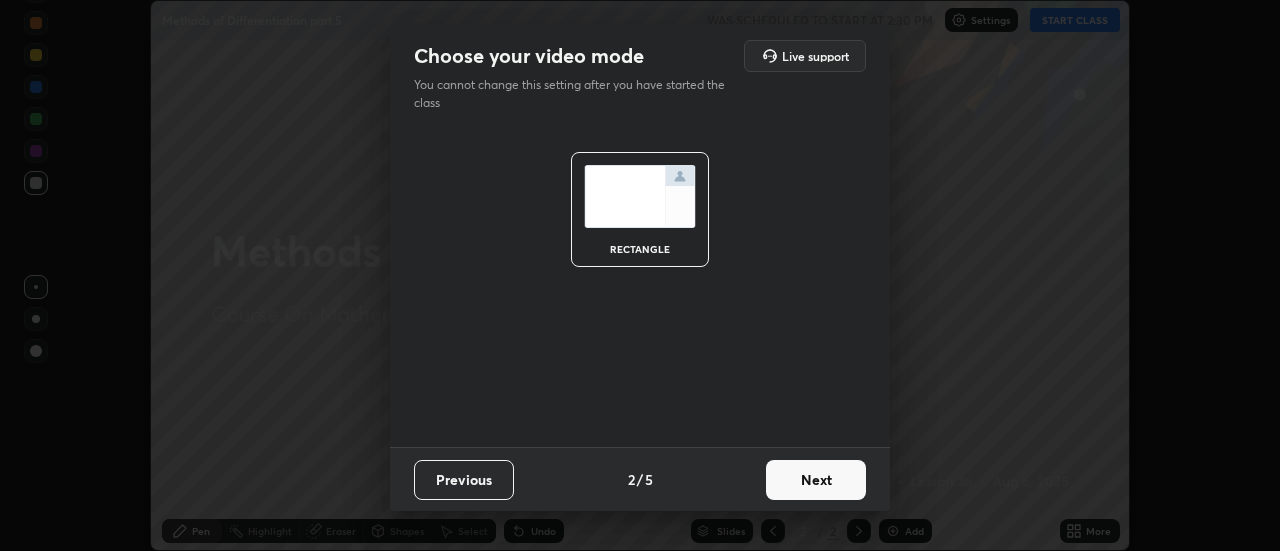 scroll, scrollTop: 0, scrollLeft: 0, axis: both 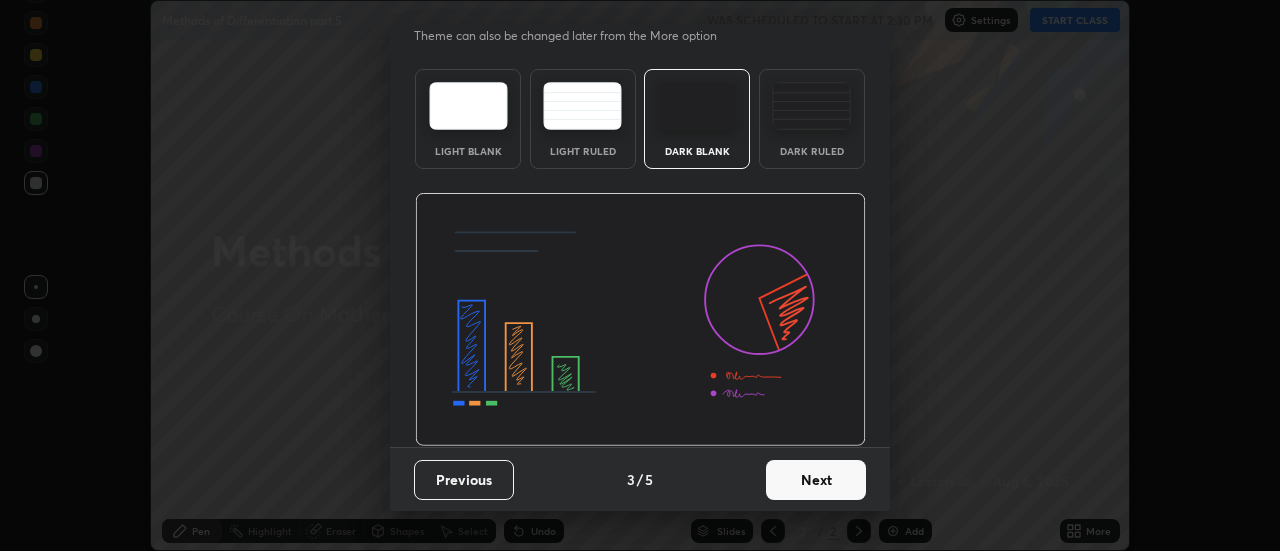 click on "Next" at bounding box center [816, 480] 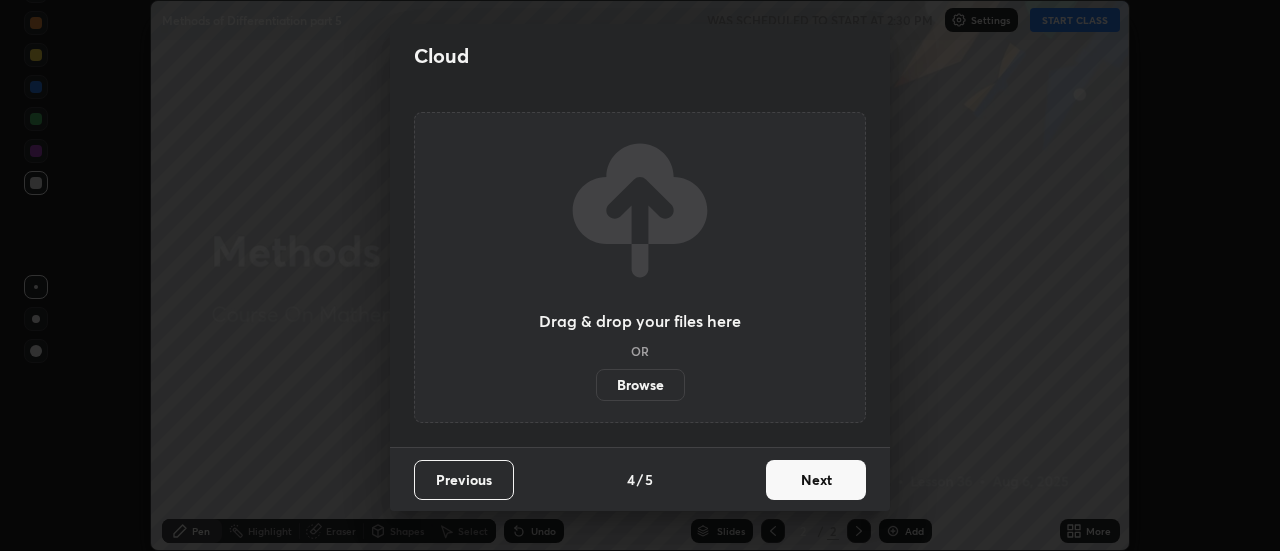 click on "Next" at bounding box center (816, 480) 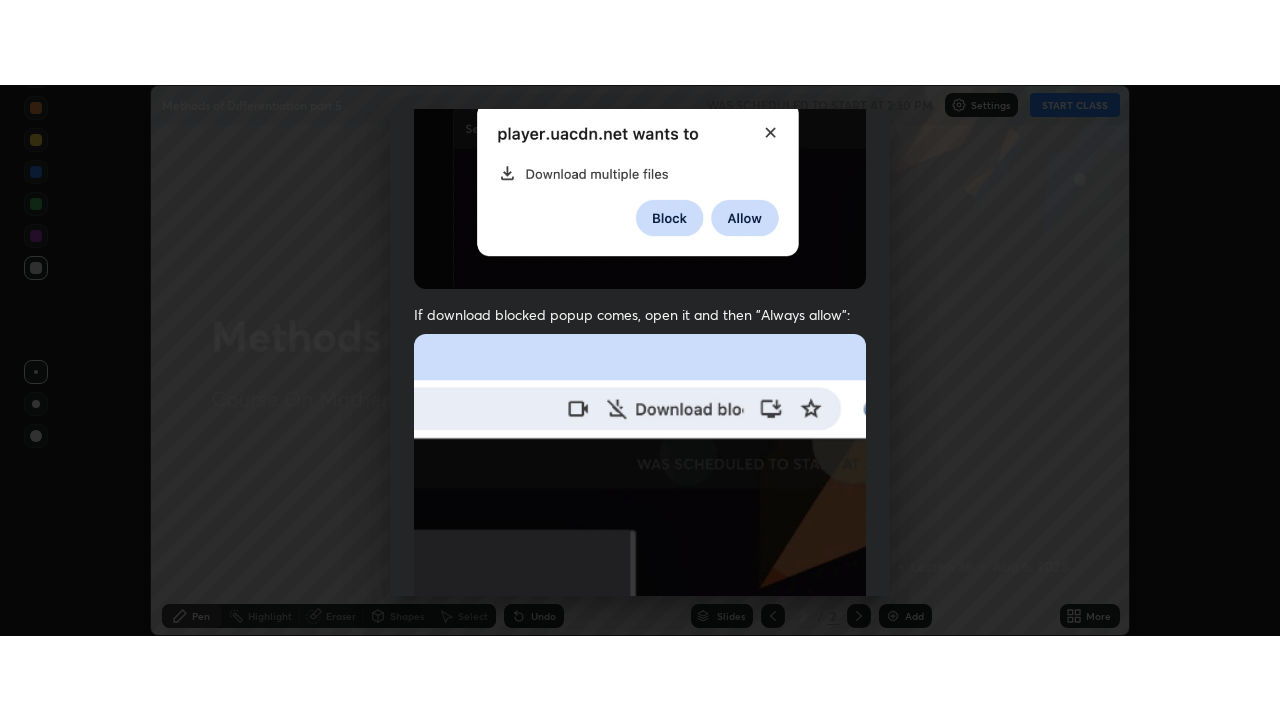 scroll, scrollTop: 513, scrollLeft: 0, axis: vertical 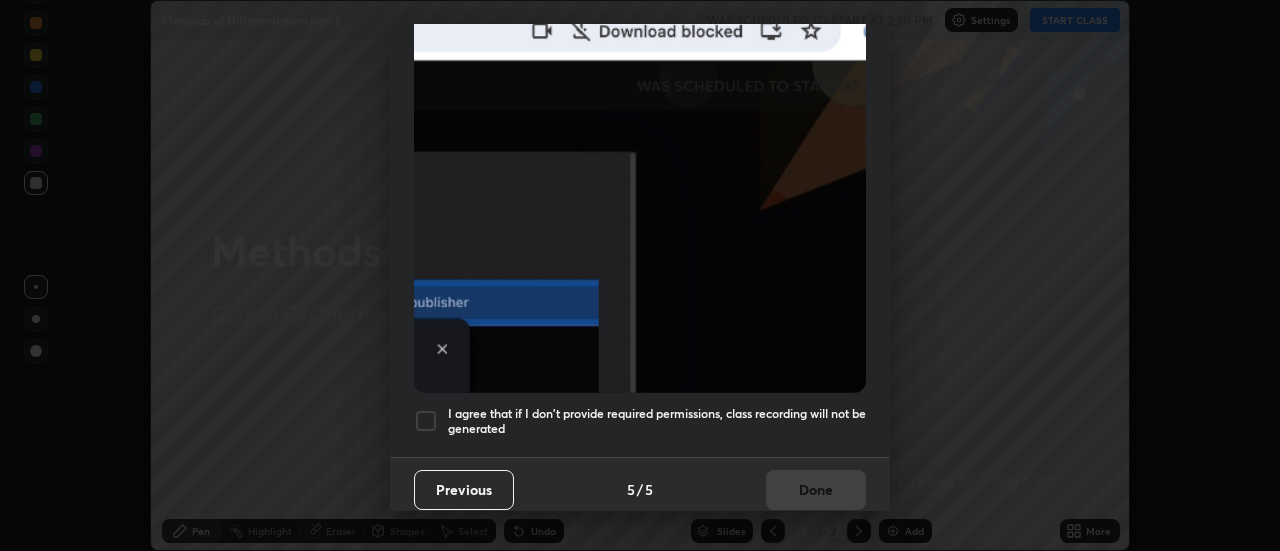 click on "I agree that if I don't provide required permissions, class recording will not be generated" at bounding box center [657, 421] 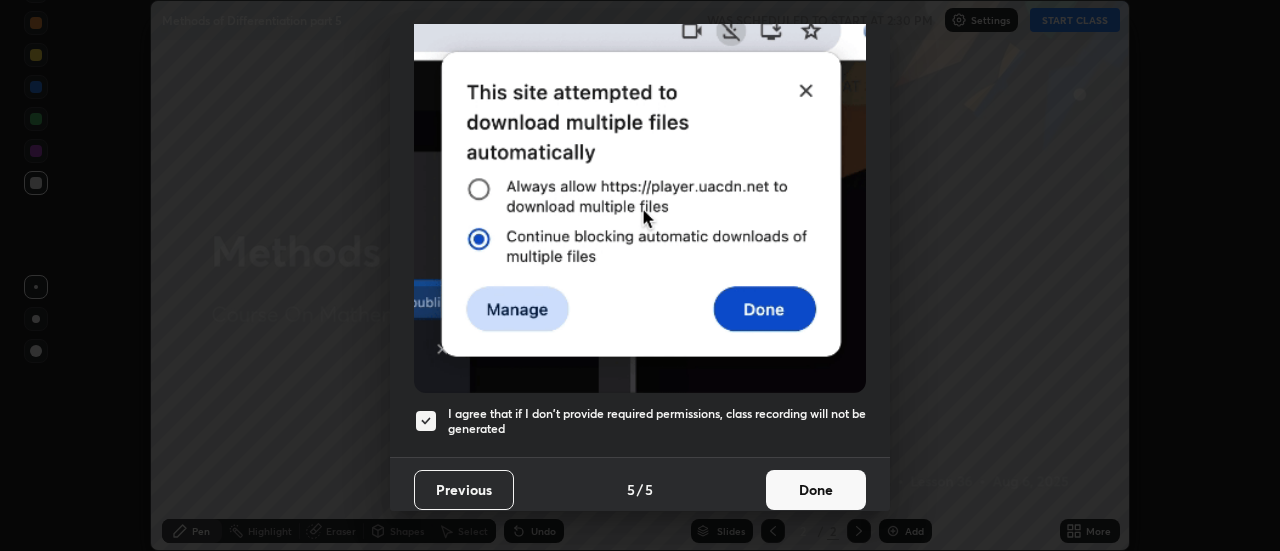 click on "Done" at bounding box center (816, 490) 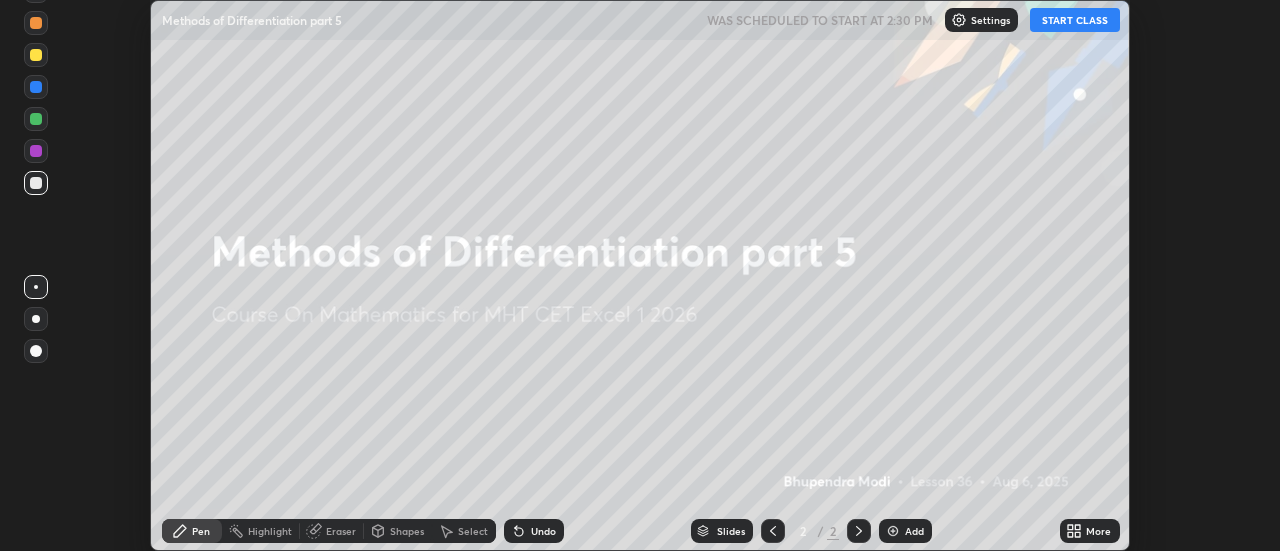 click 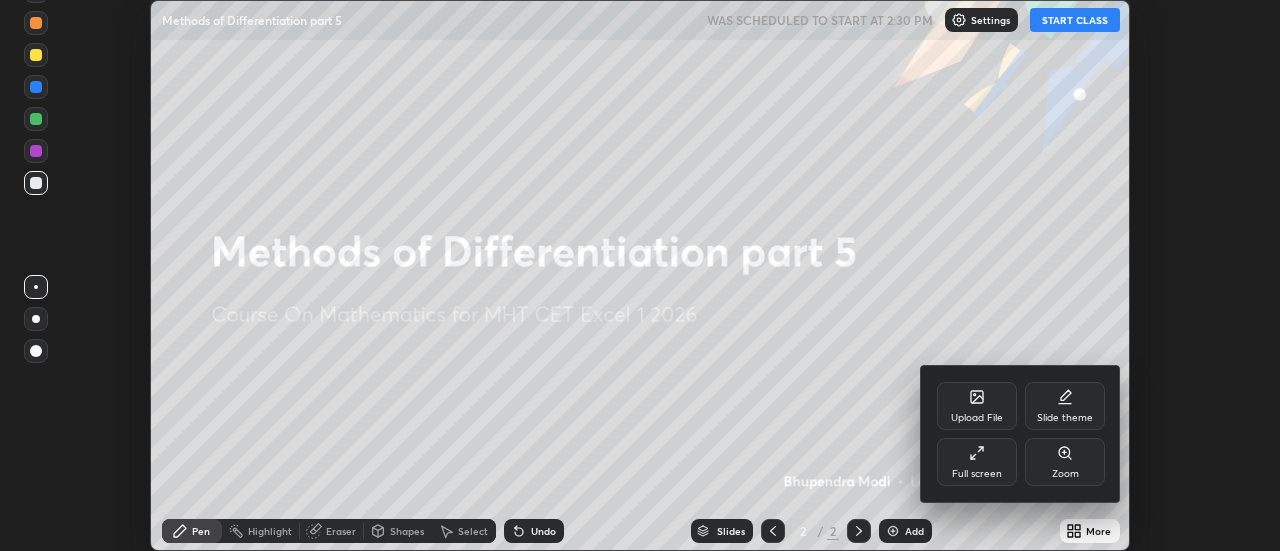 click on "Full screen" at bounding box center [977, 462] 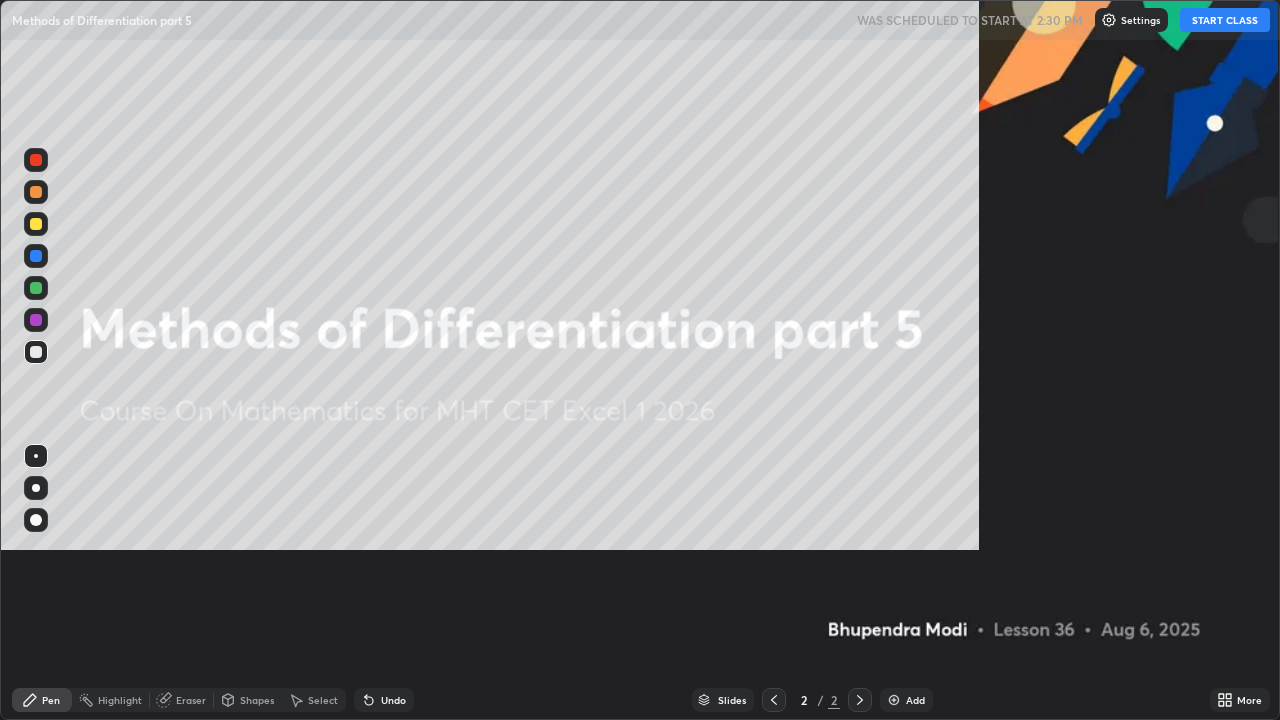 scroll, scrollTop: 99280, scrollLeft: 98720, axis: both 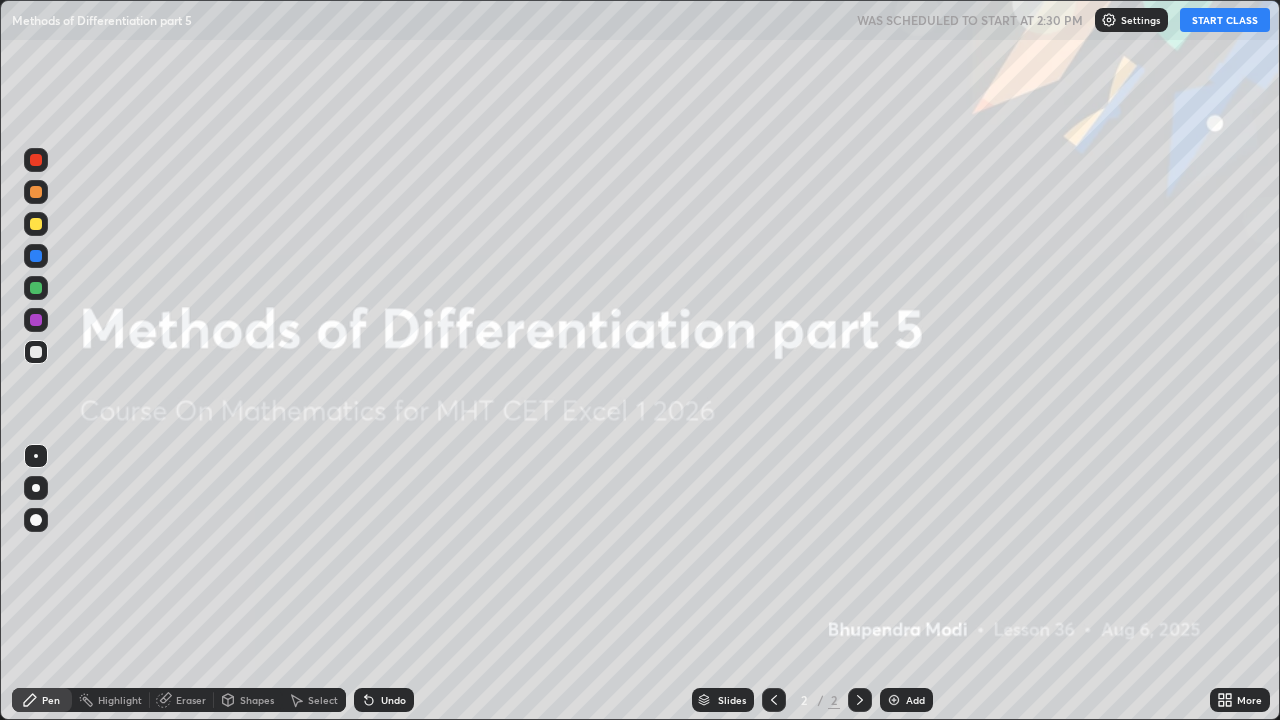 click on "START CLASS" at bounding box center (1225, 20) 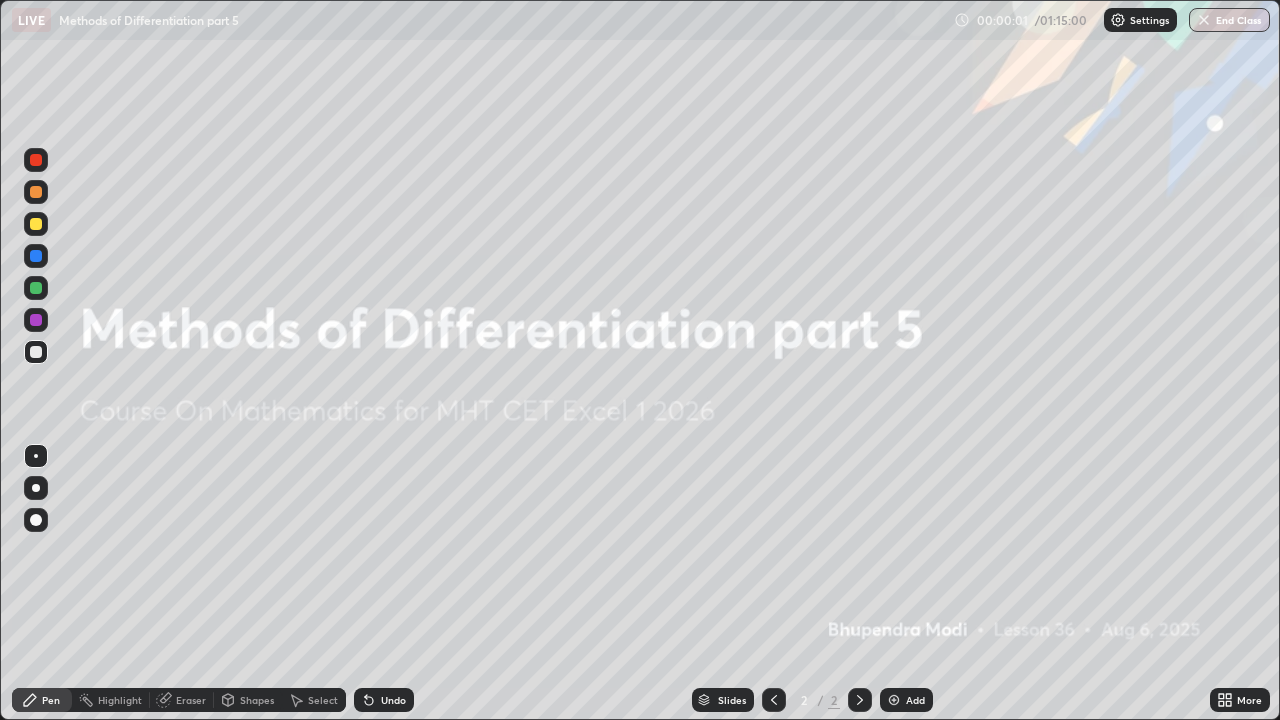 click at bounding box center (894, 700) 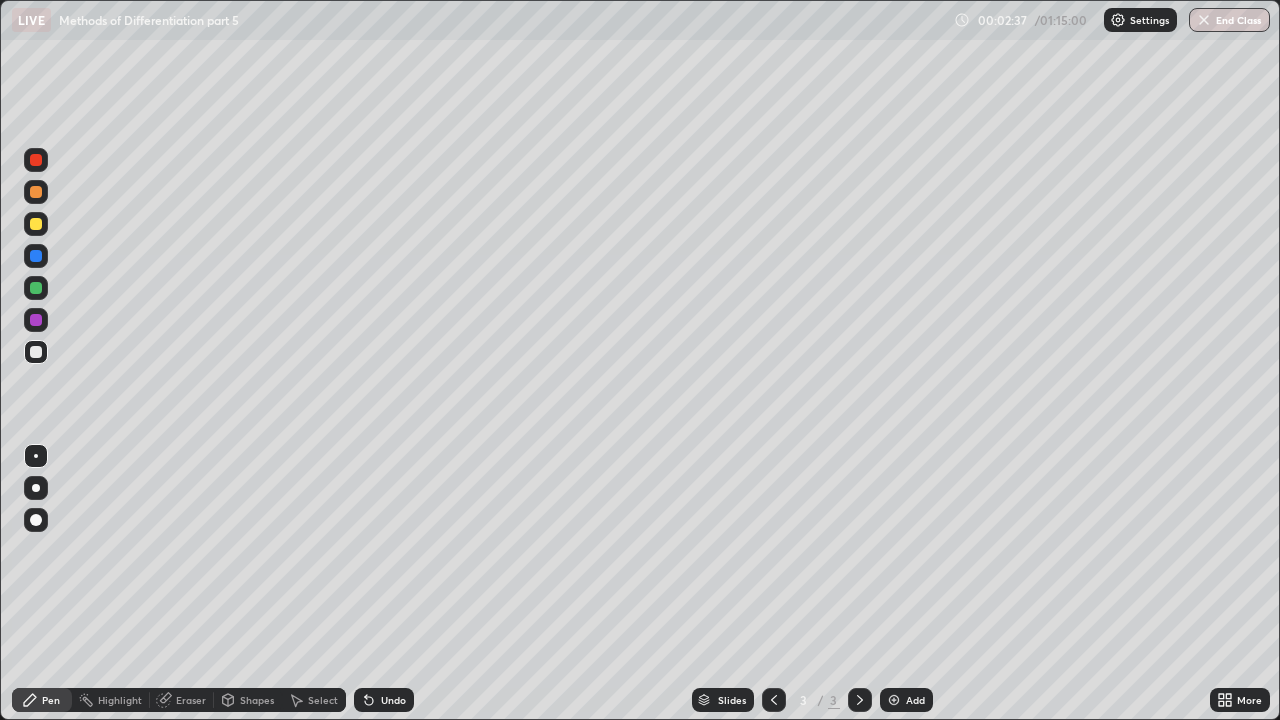 click on "Eraser" at bounding box center [182, 700] 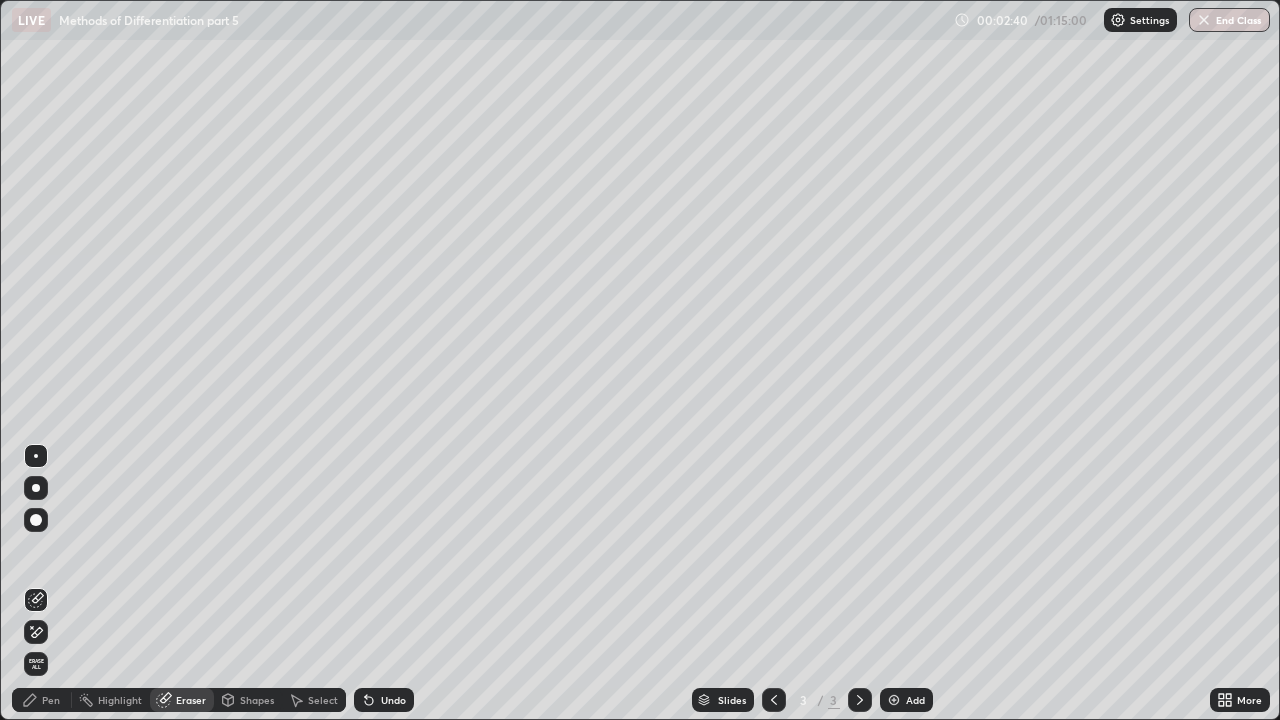 click on "Pen" at bounding box center (51, 700) 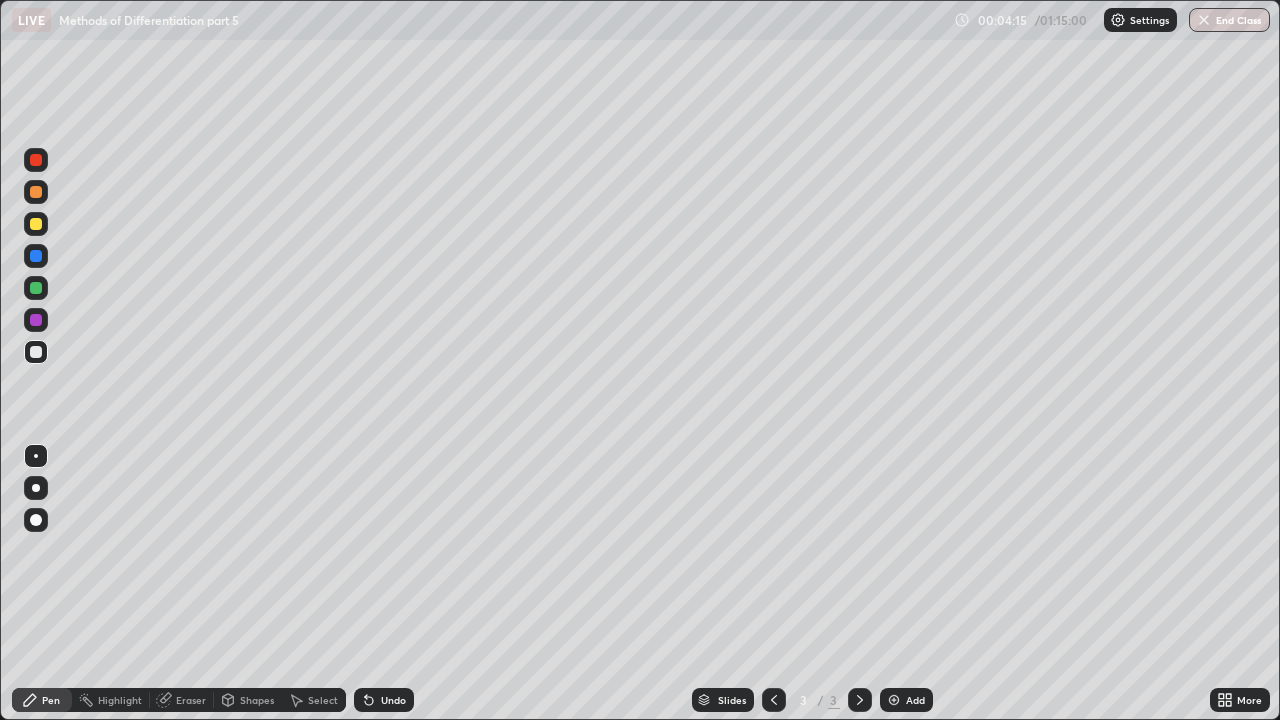 click on "Eraser" at bounding box center (182, 700) 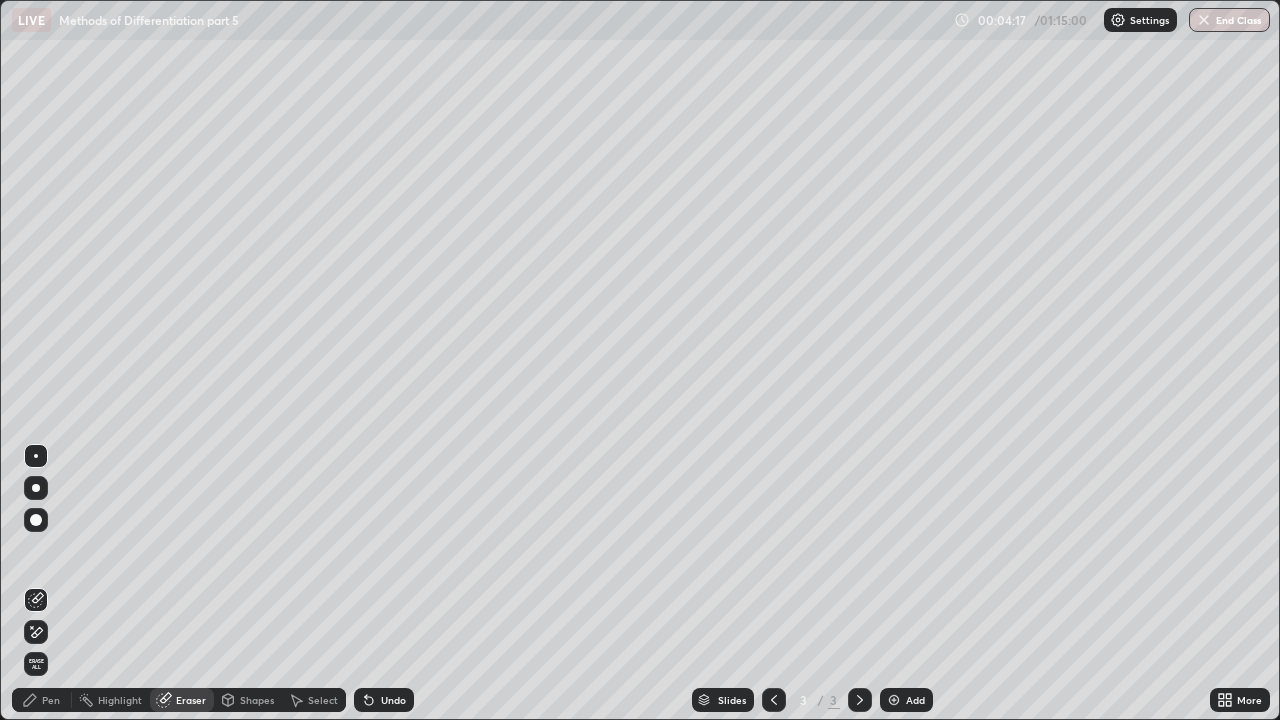 click on "Pen" at bounding box center (51, 700) 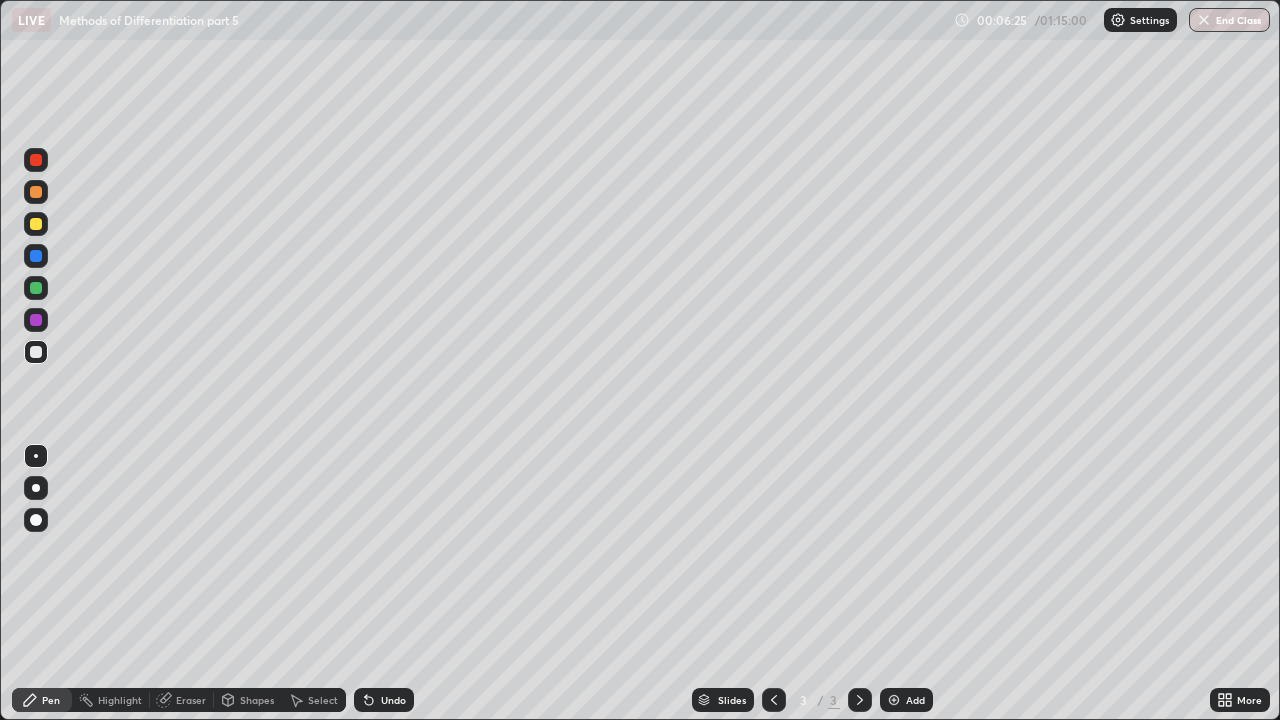 click on "Eraser" at bounding box center [191, 700] 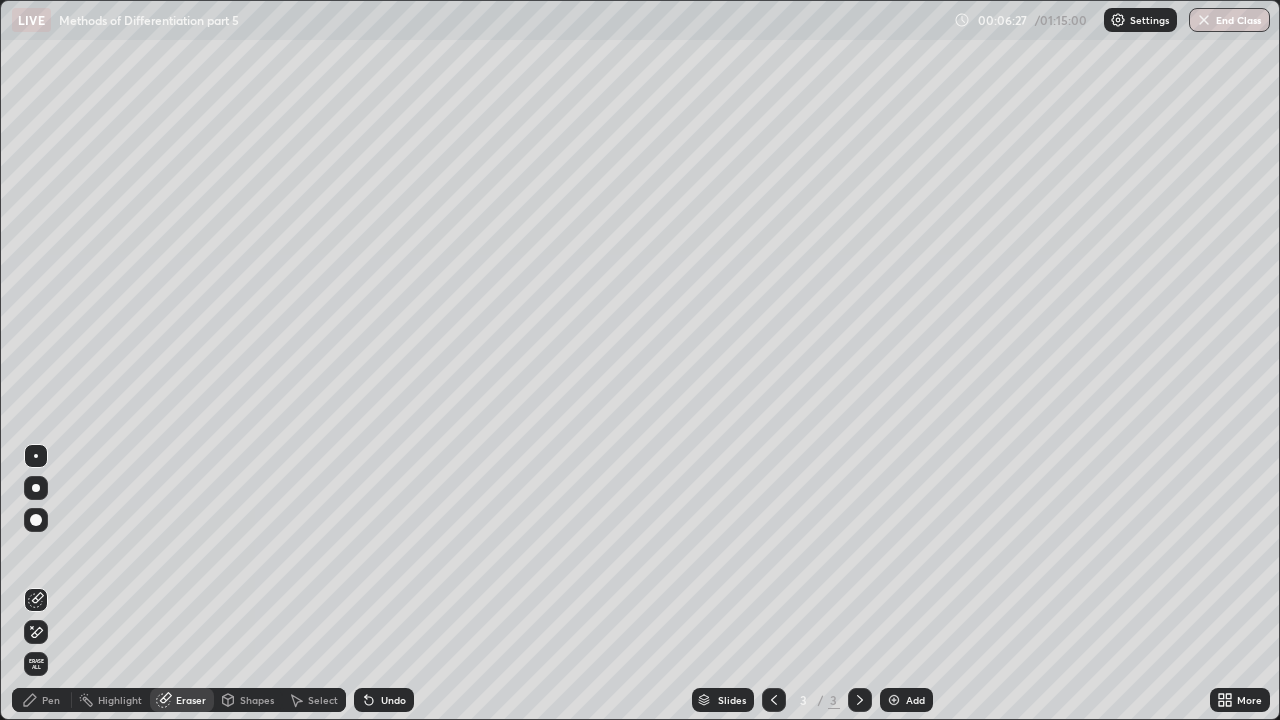 click on "Pen" at bounding box center (42, 700) 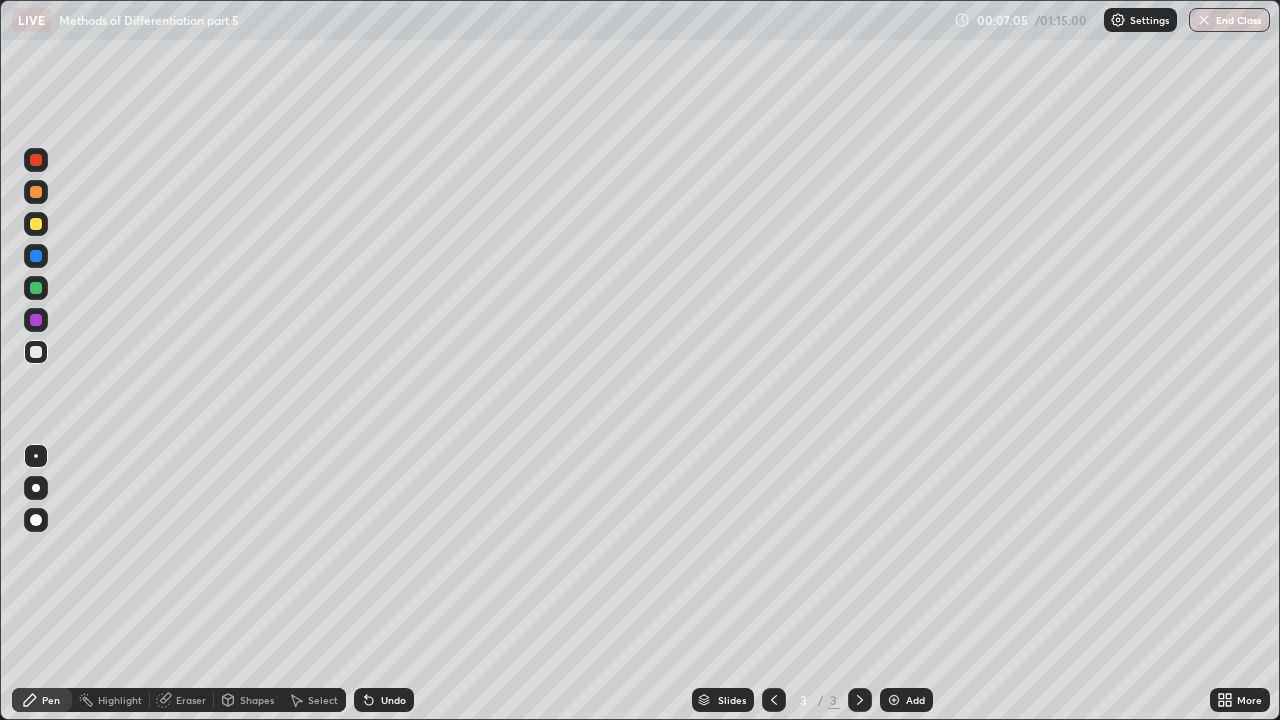 click on "Eraser" at bounding box center (182, 700) 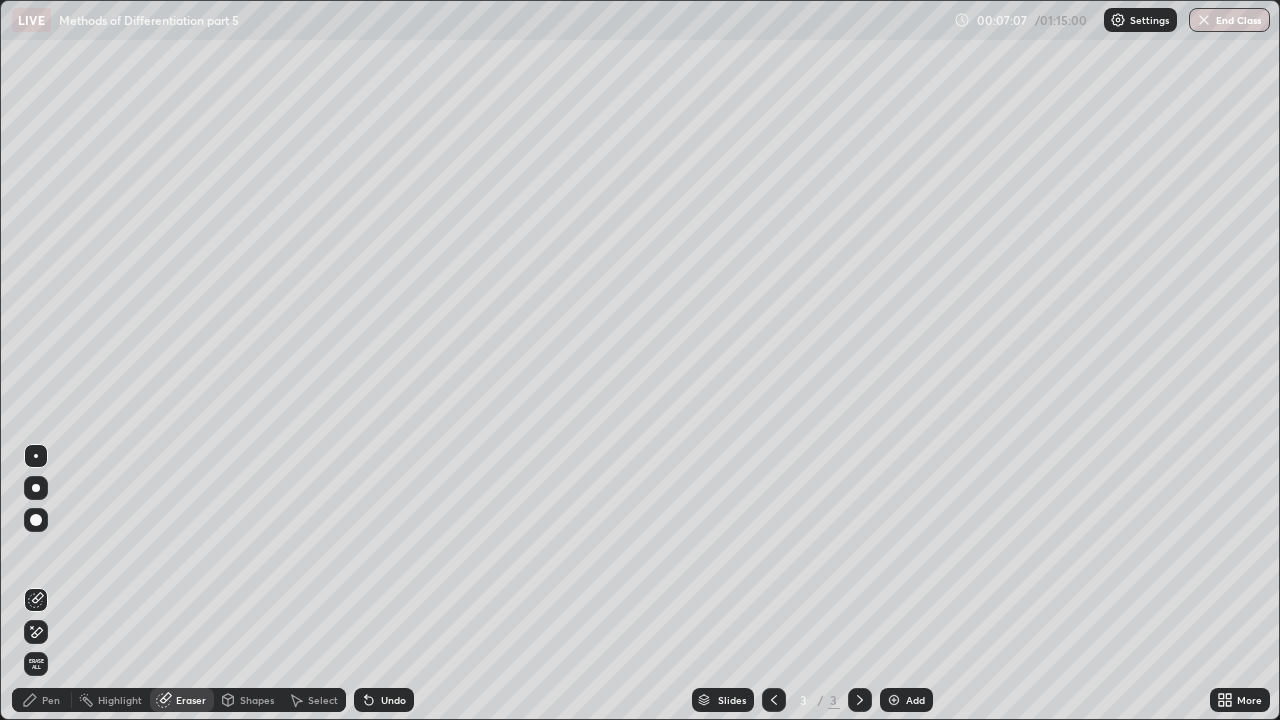 click on "Pen" at bounding box center (42, 700) 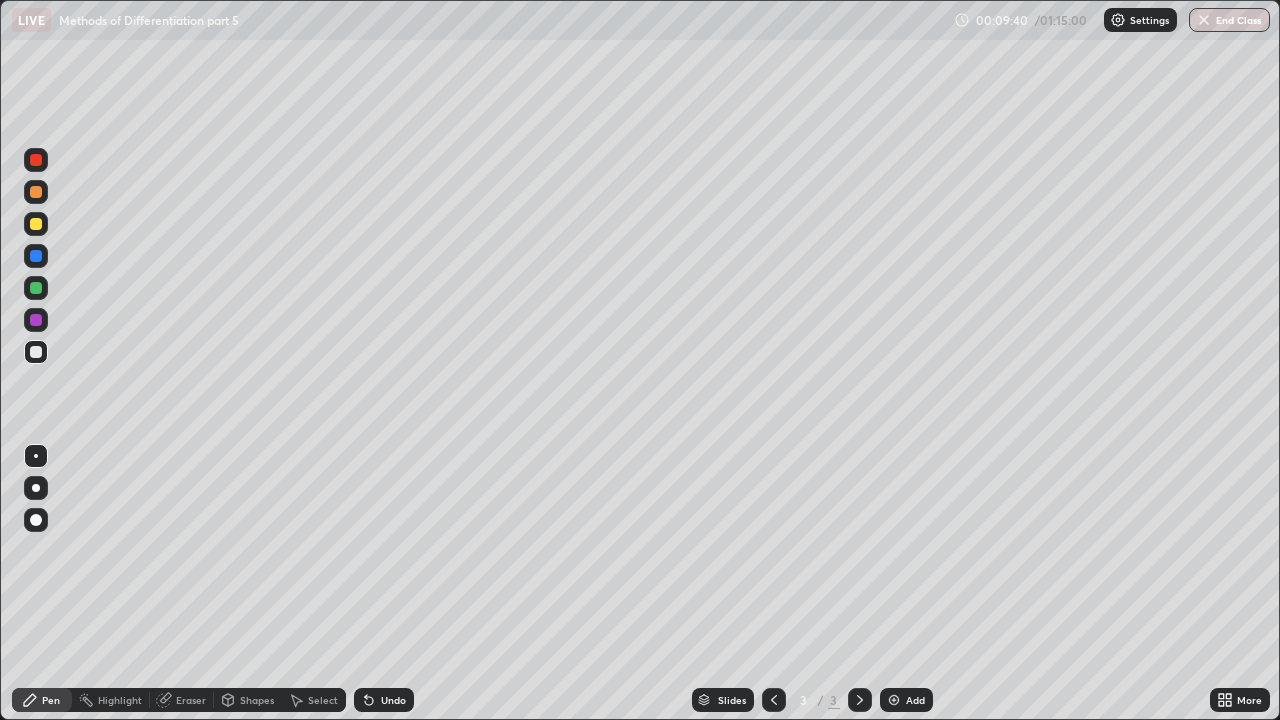 click on "Undo" at bounding box center (393, 700) 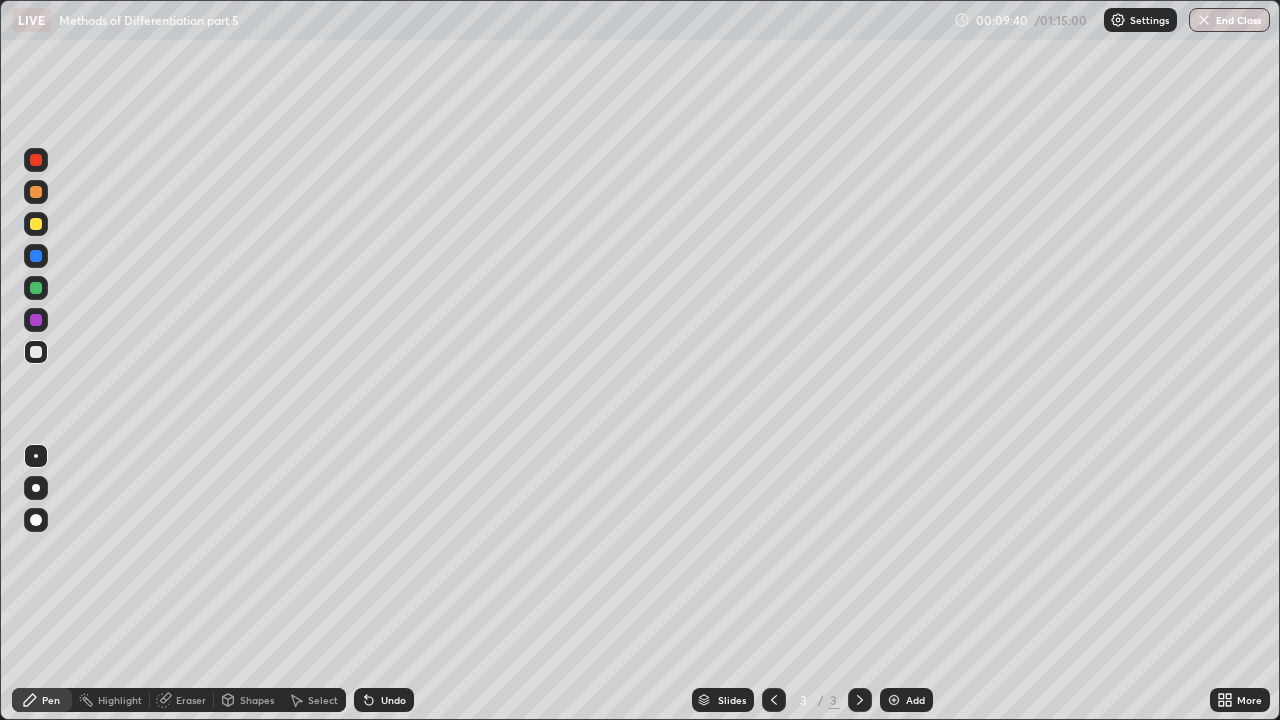 click on "Undo" at bounding box center [393, 700] 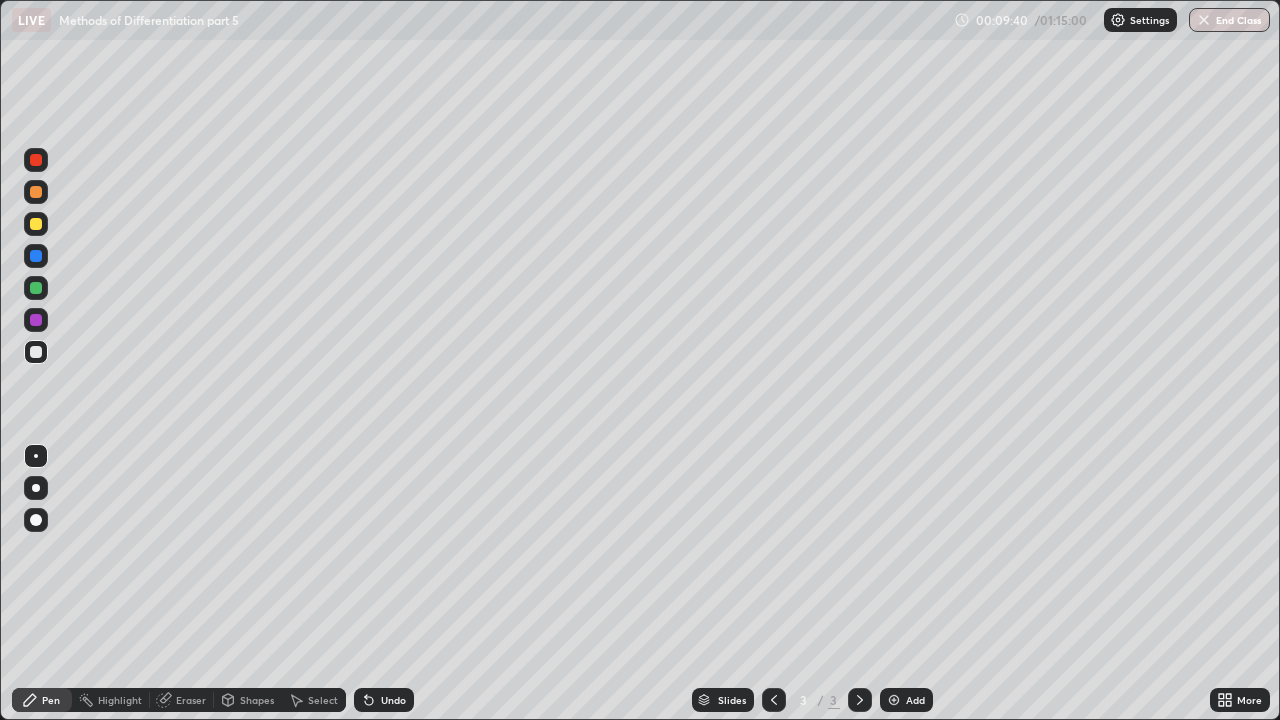 click on "Undo" at bounding box center [393, 700] 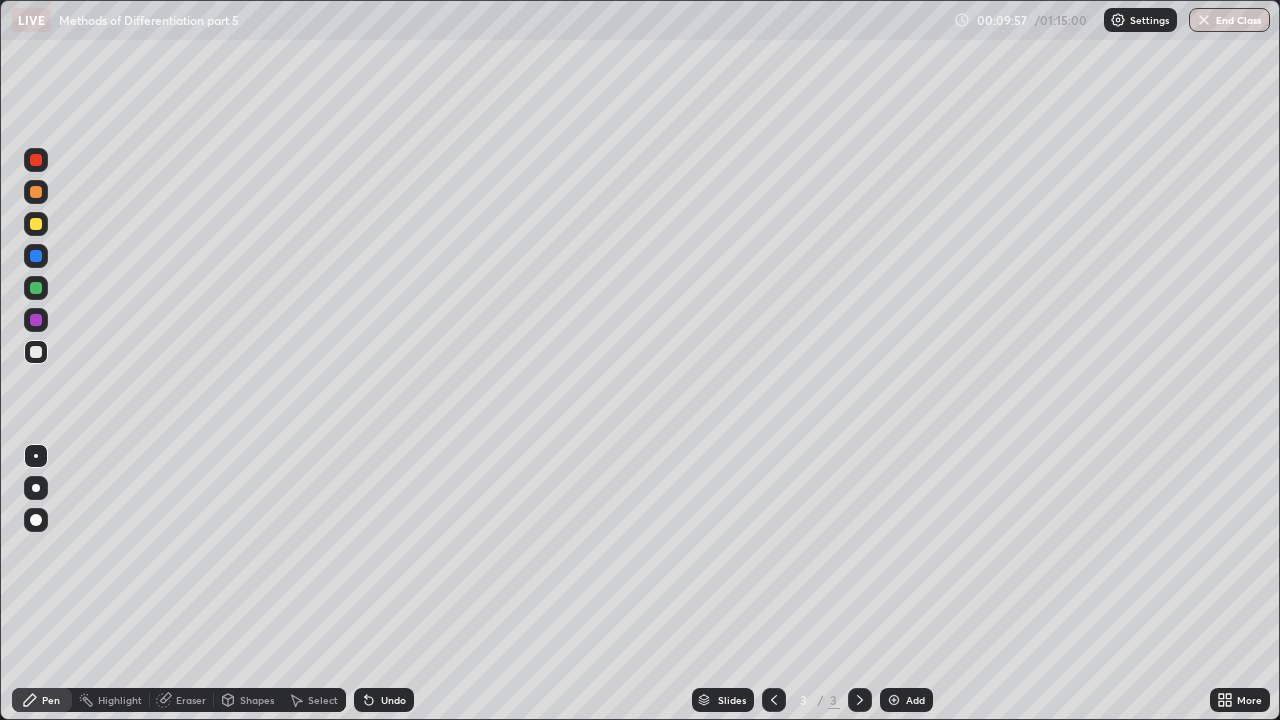 click on "Undo" at bounding box center [384, 700] 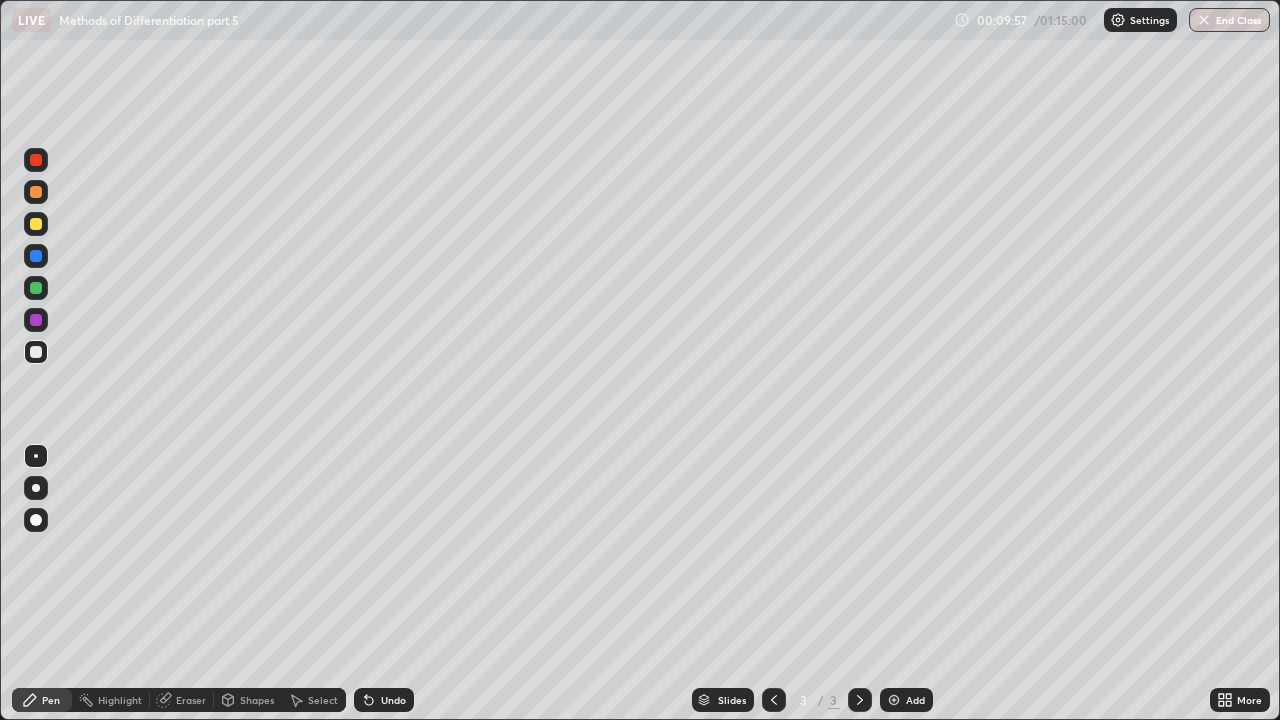 click on "Undo" at bounding box center [384, 700] 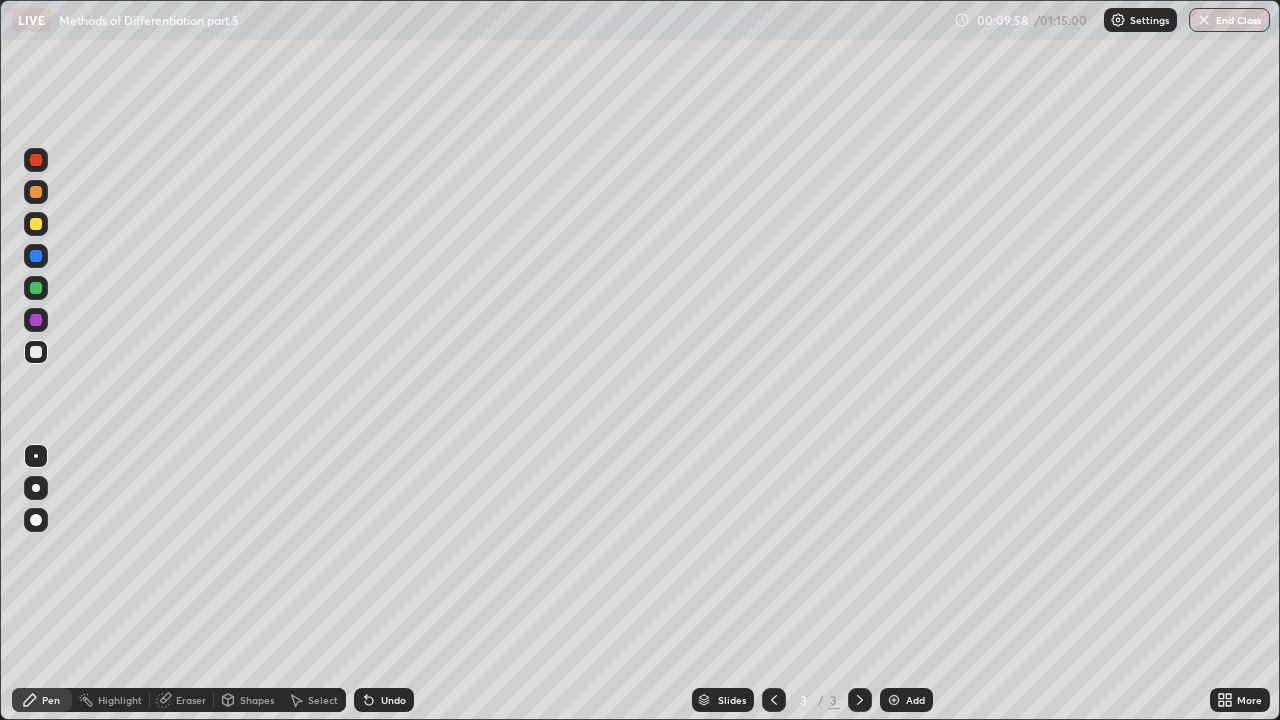 click 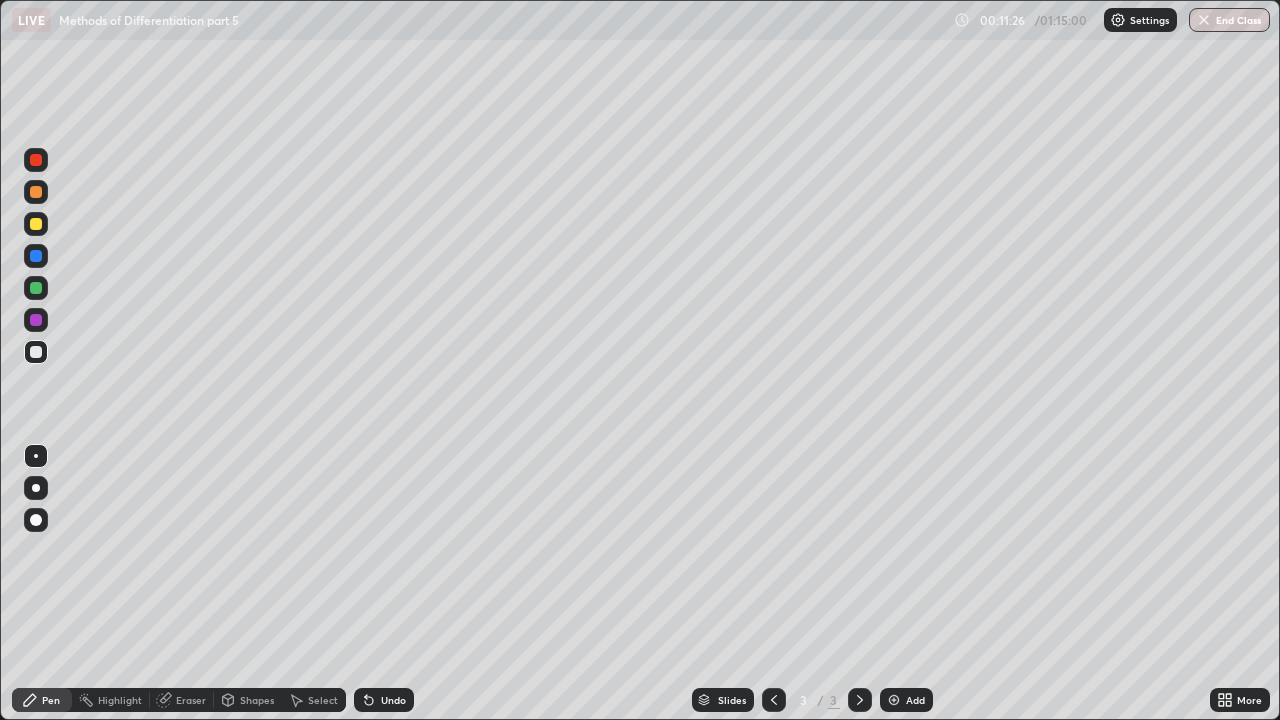 click at bounding box center (894, 700) 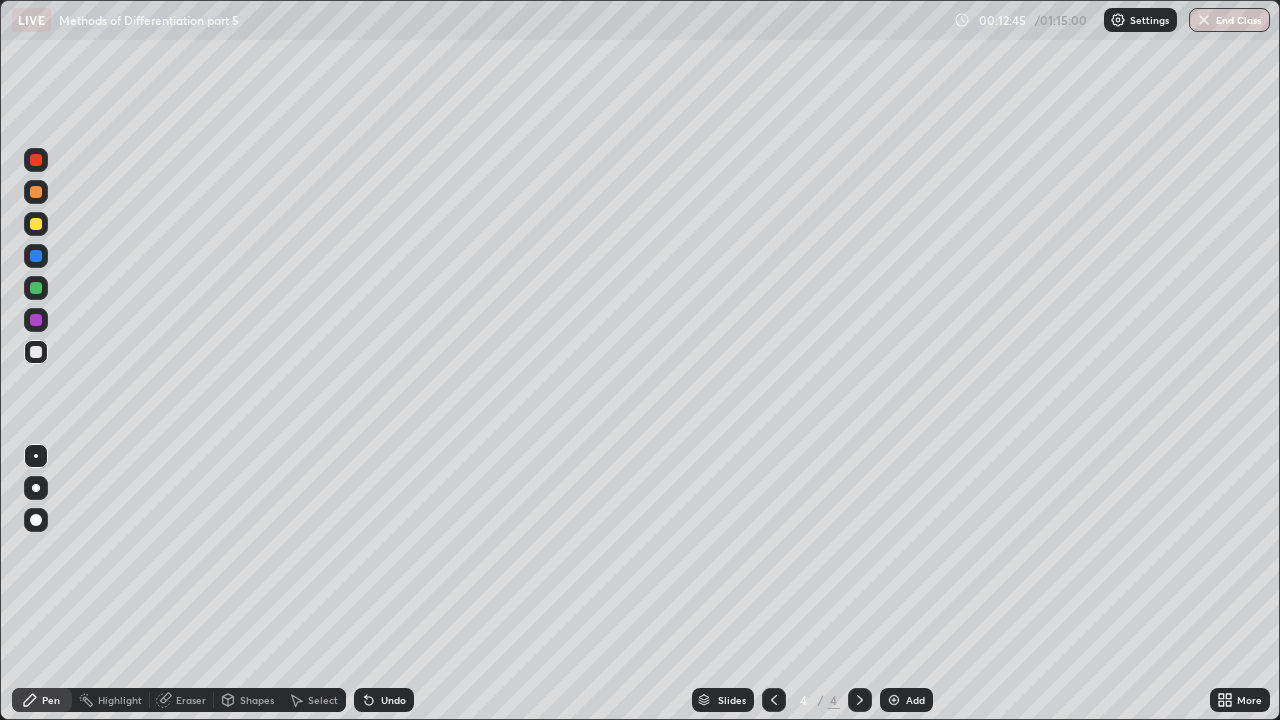 click 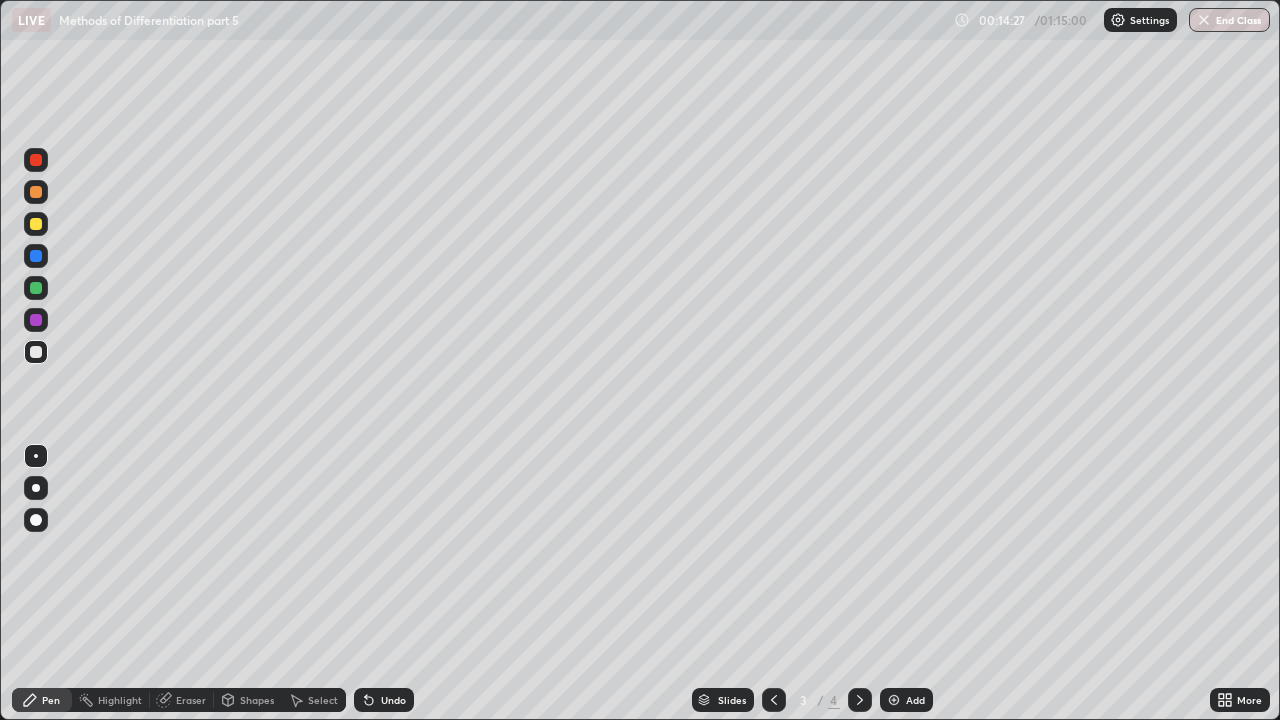 click on "Eraser" at bounding box center [191, 700] 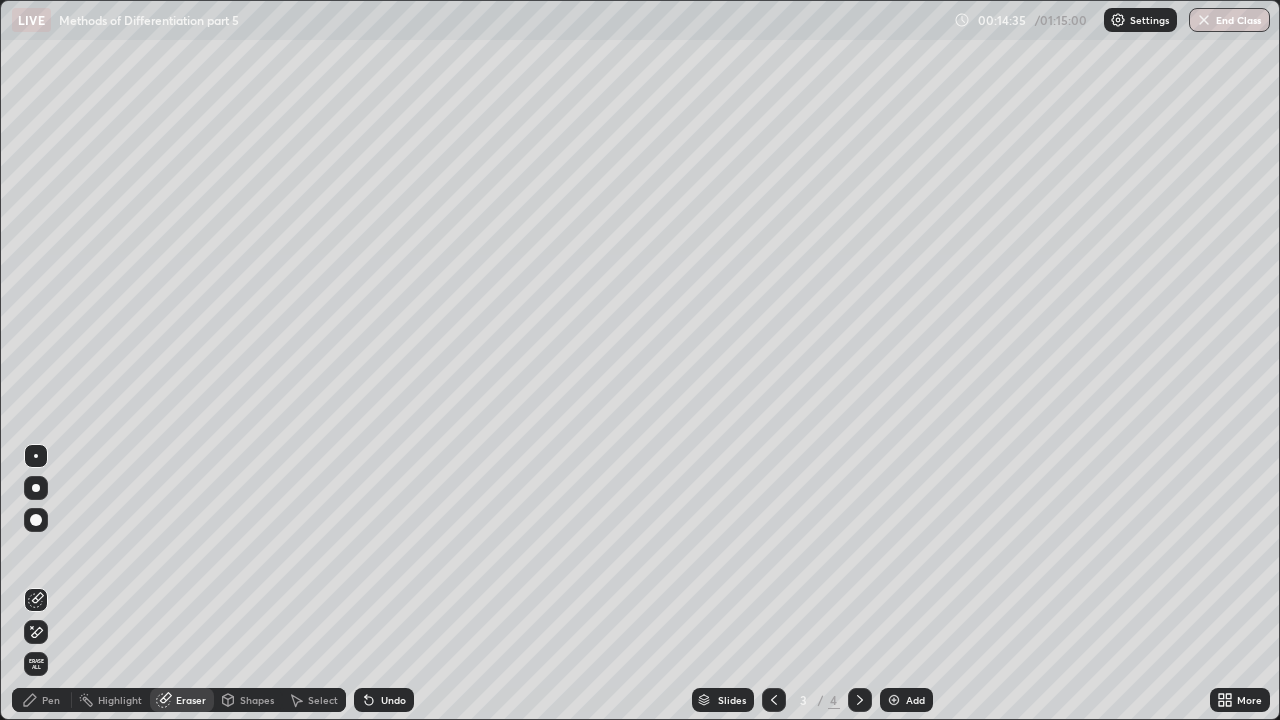 click at bounding box center (36, 520) 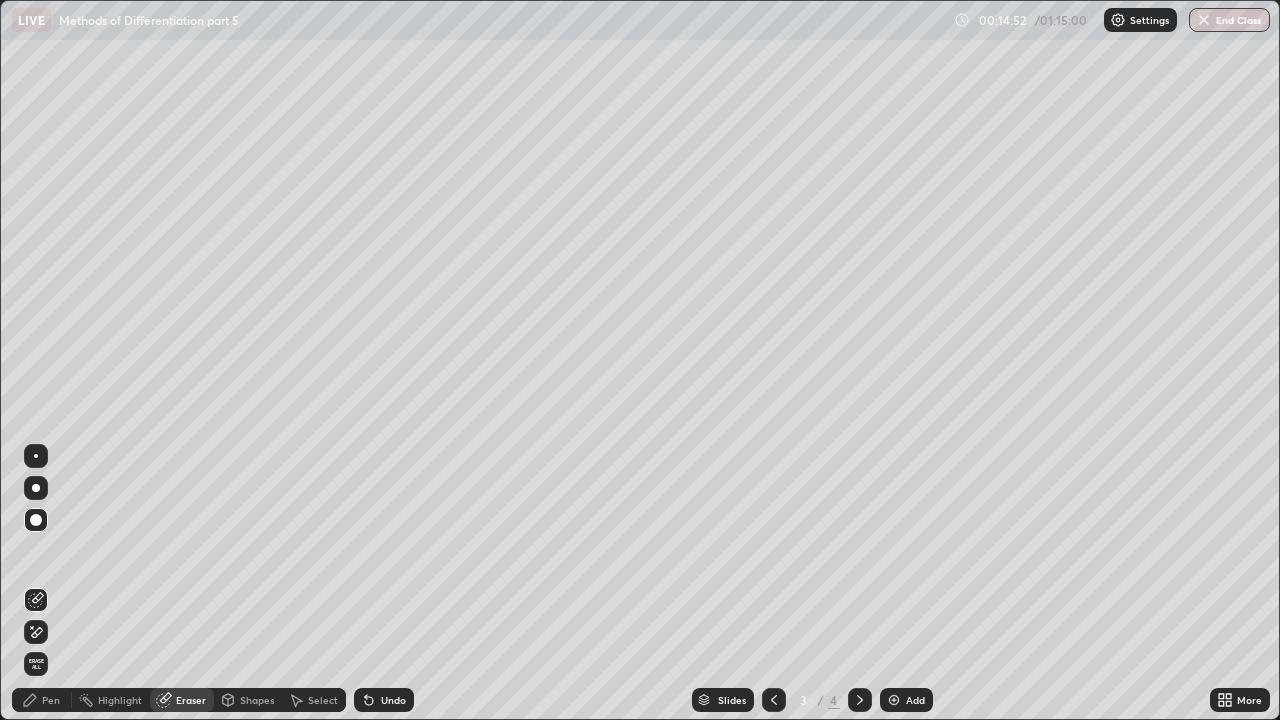 click at bounding box center (36, 520) 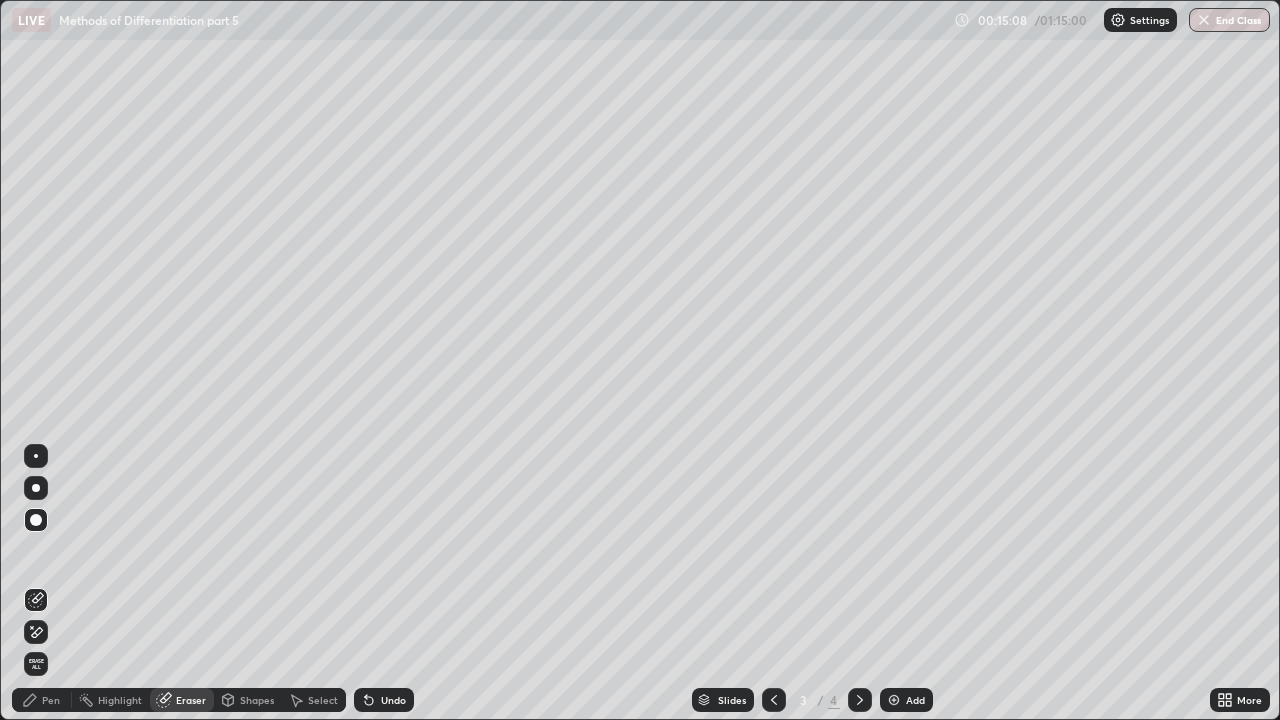 click on "Pen" at bounding box center (42, 700) 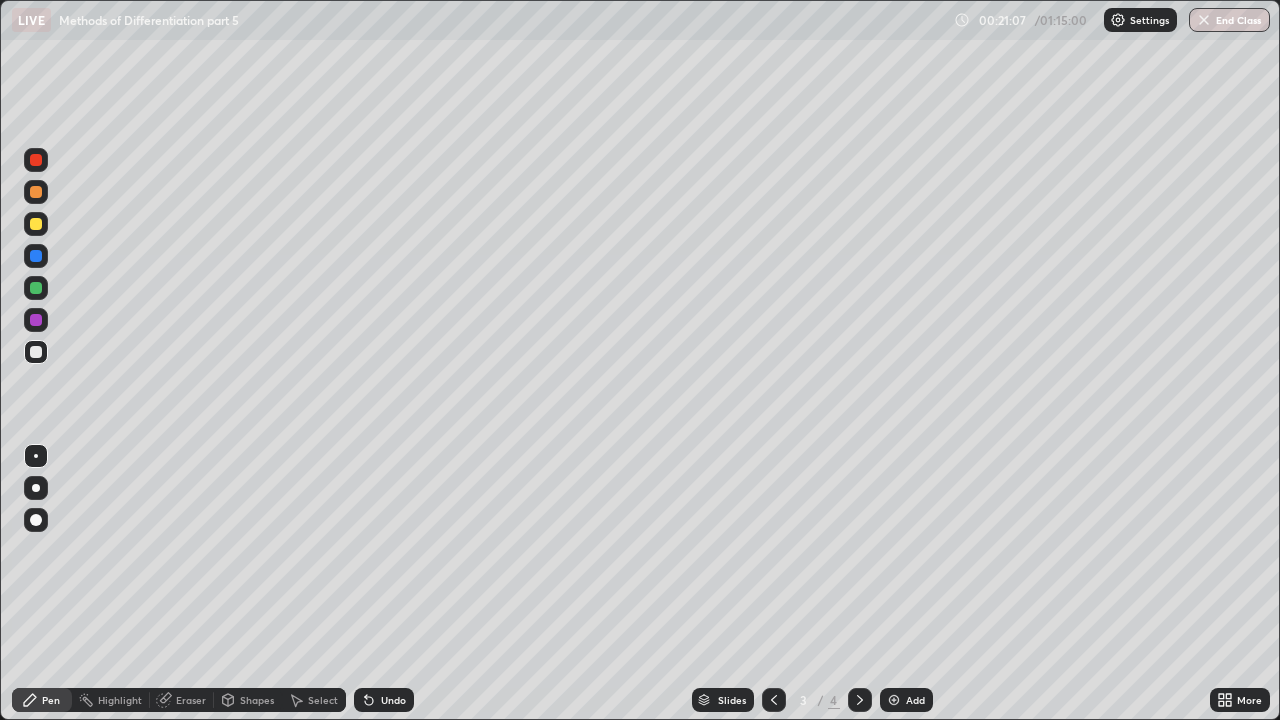 click 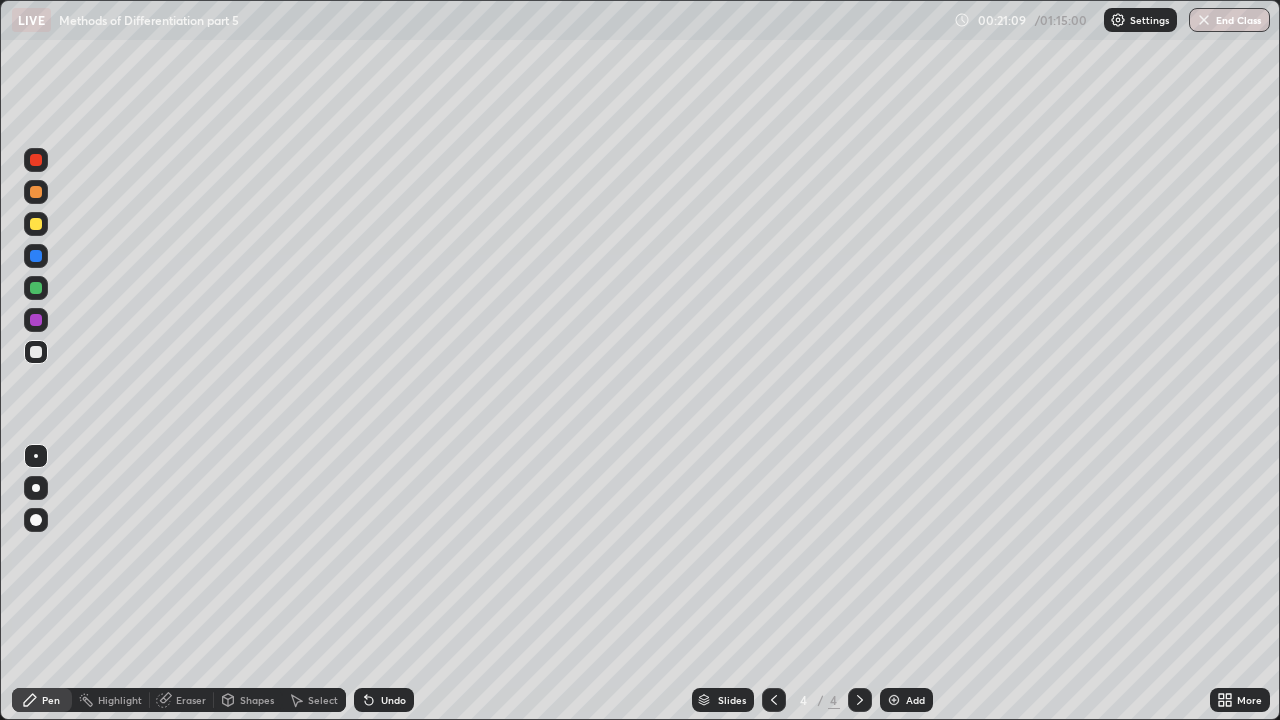 click on "Eraser" at bounding box center [191, 700] 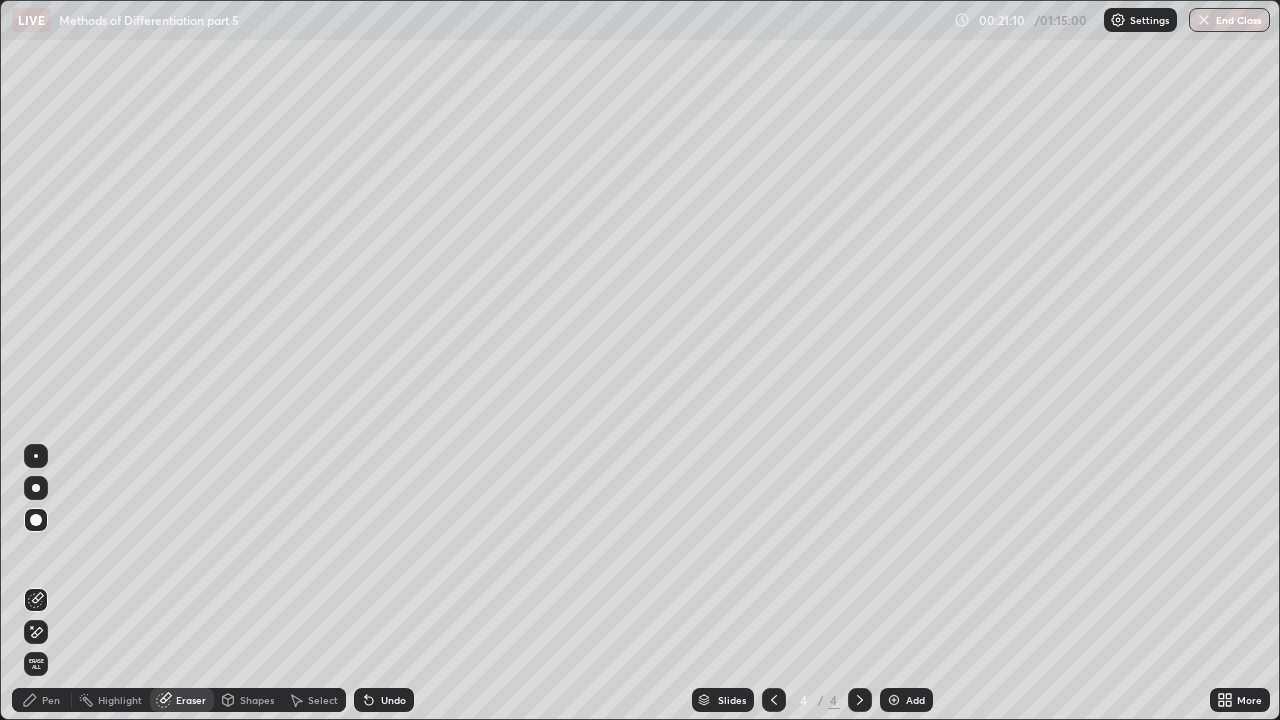 click on "Erase all" at bounding box center [36, 664] 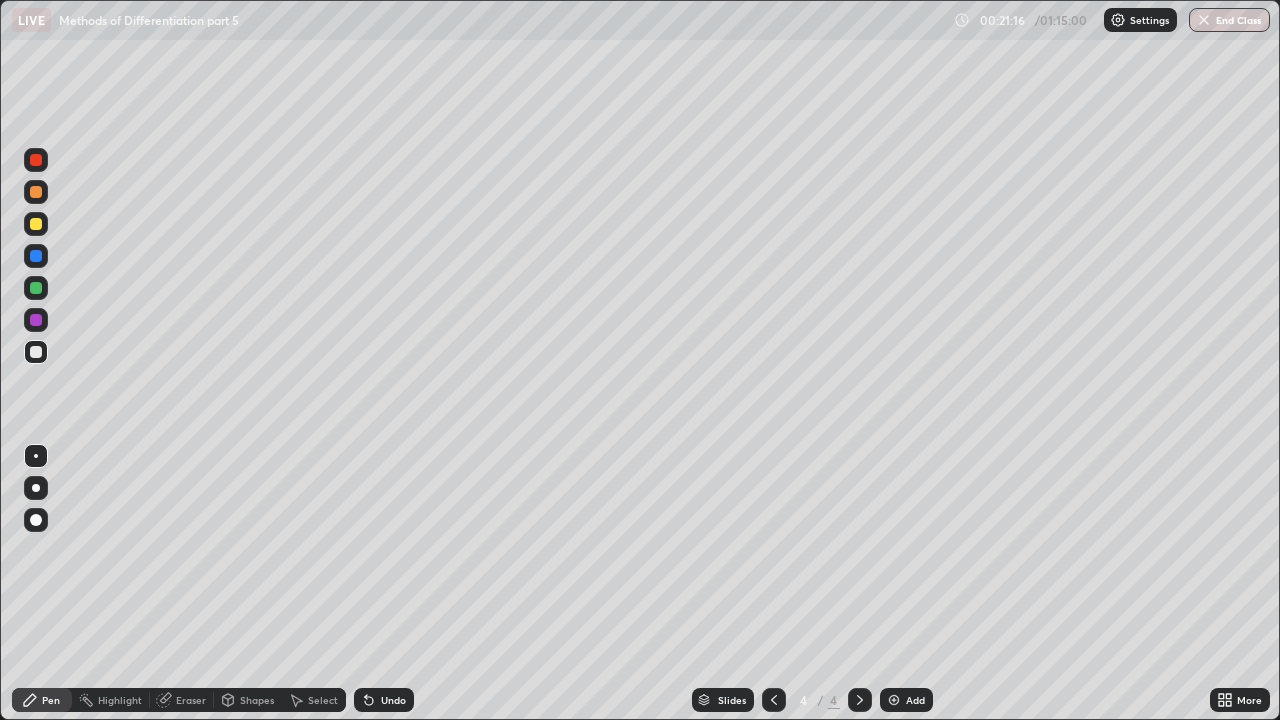 click at bounding box center [36, 456] 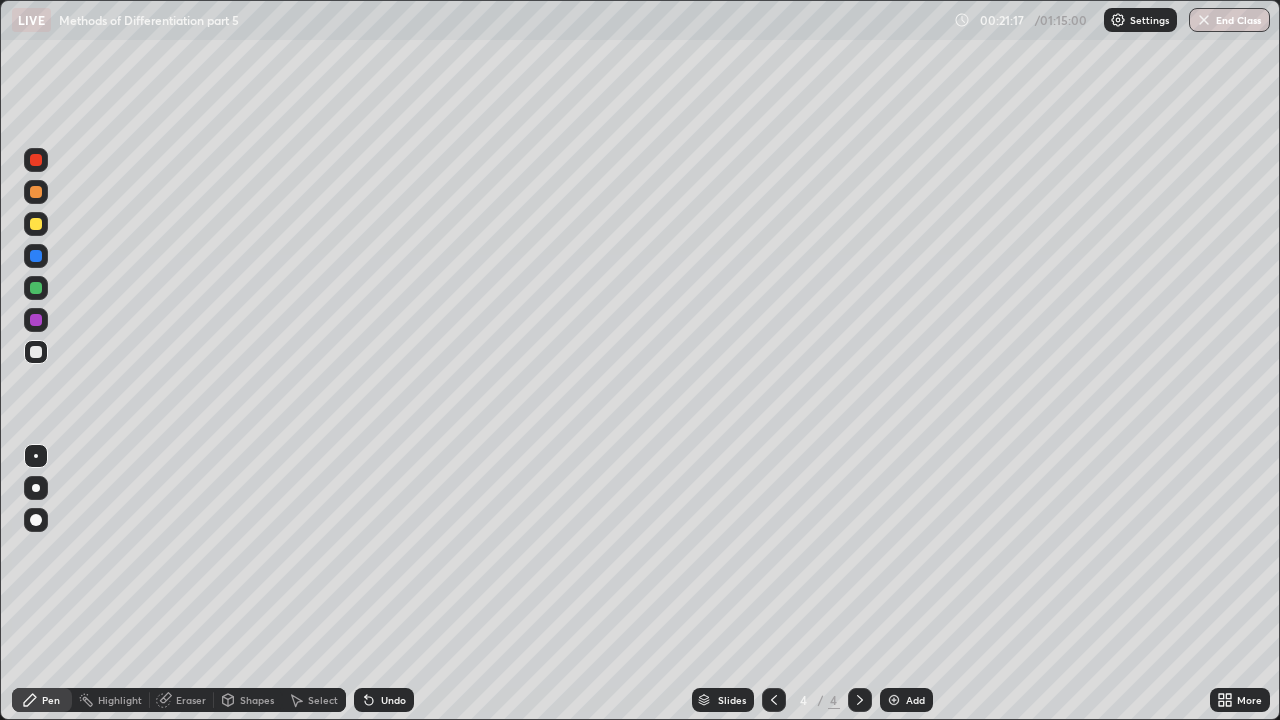 click on "Pen" at bounding box center (51, 700) 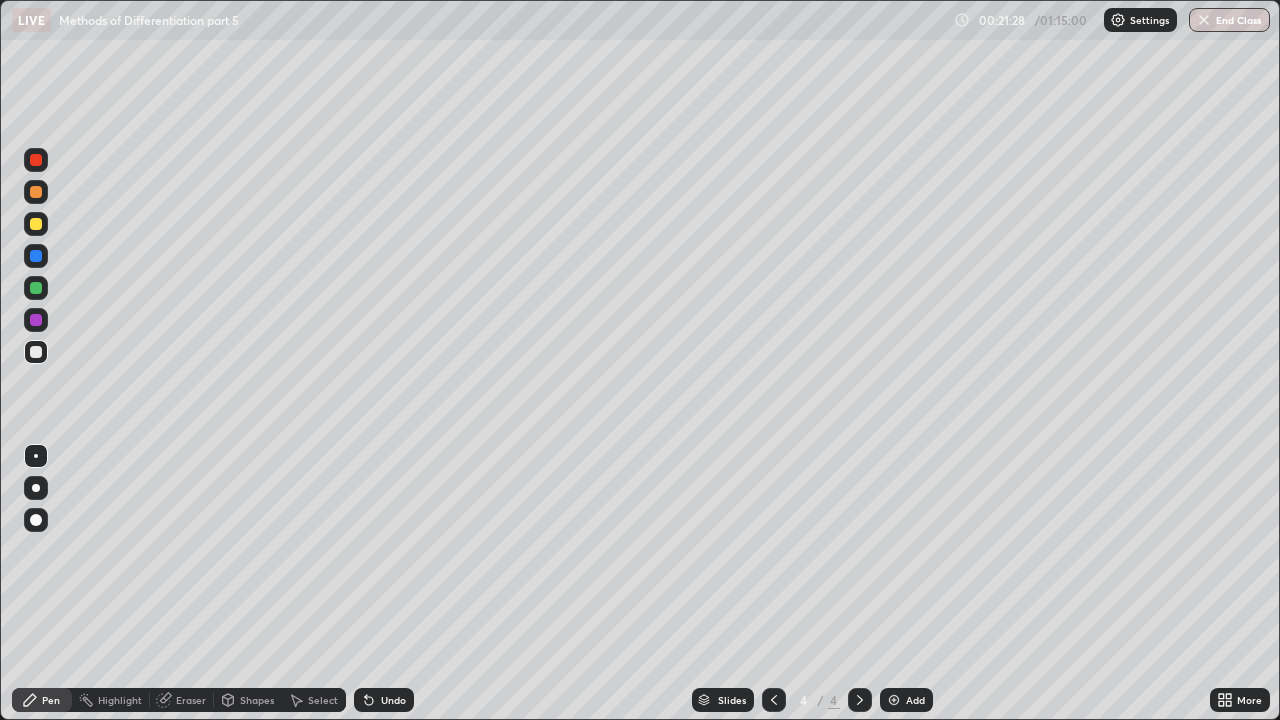 click 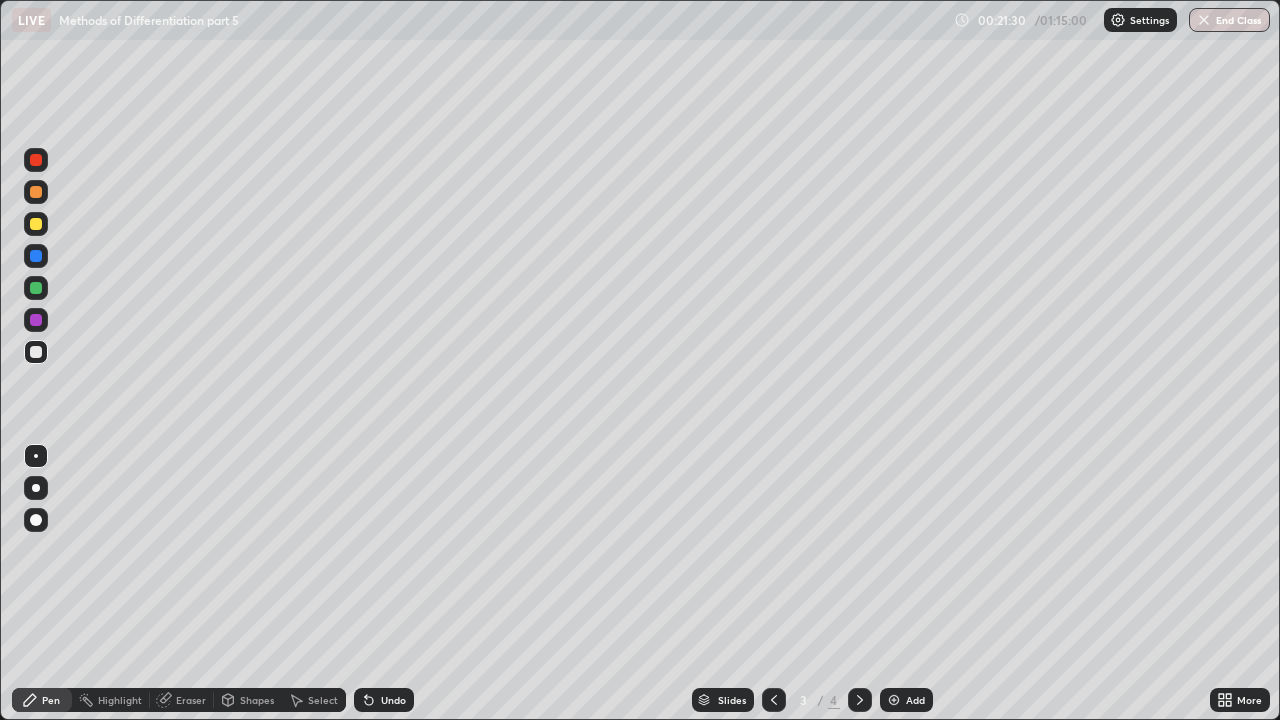 click 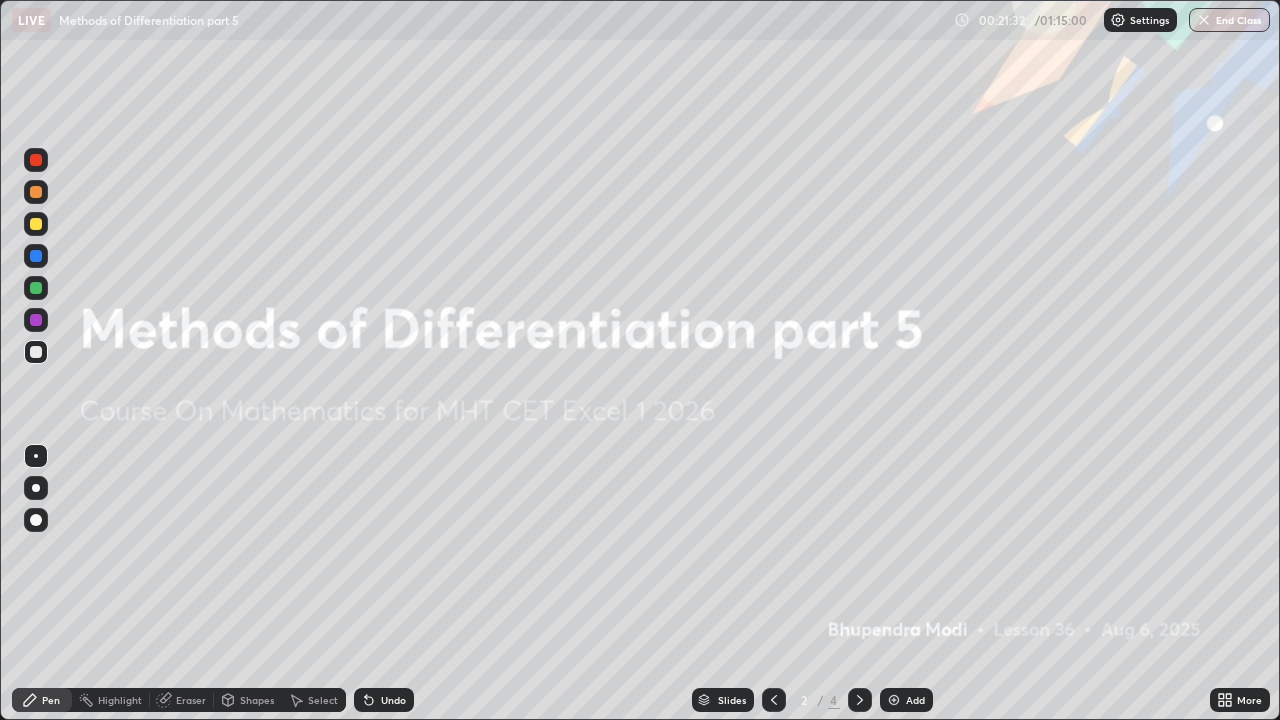 click 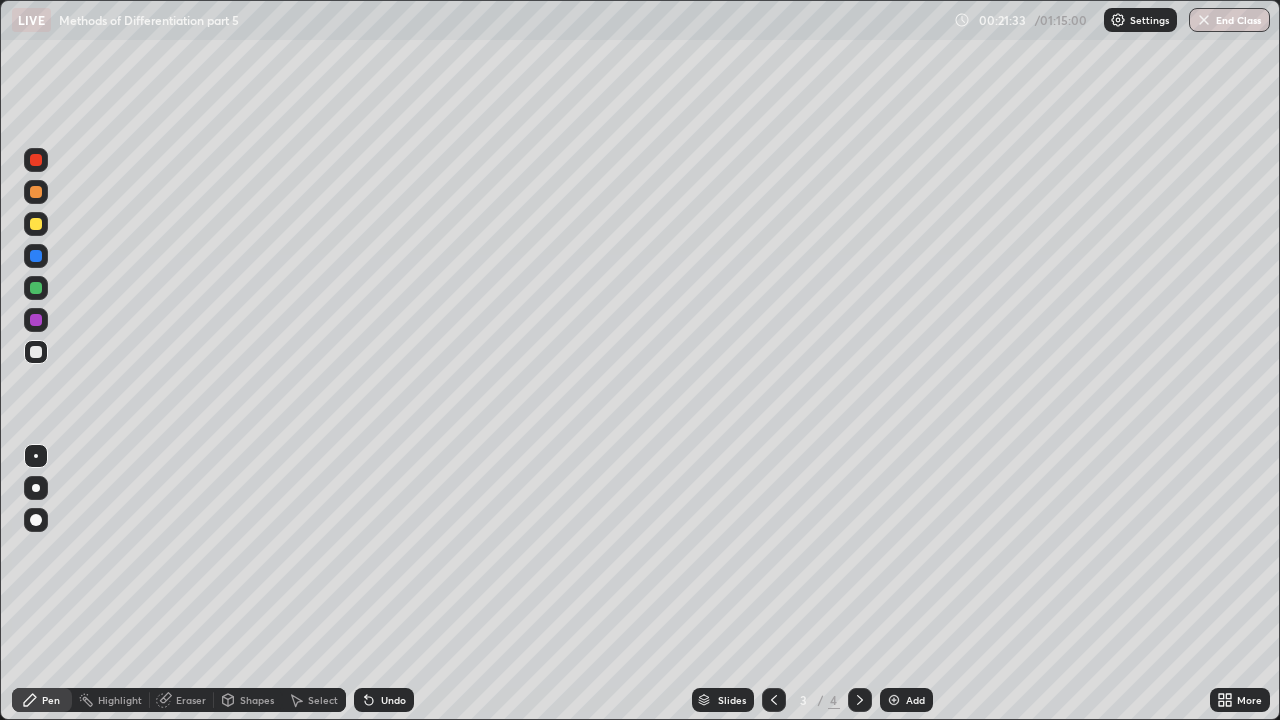 click 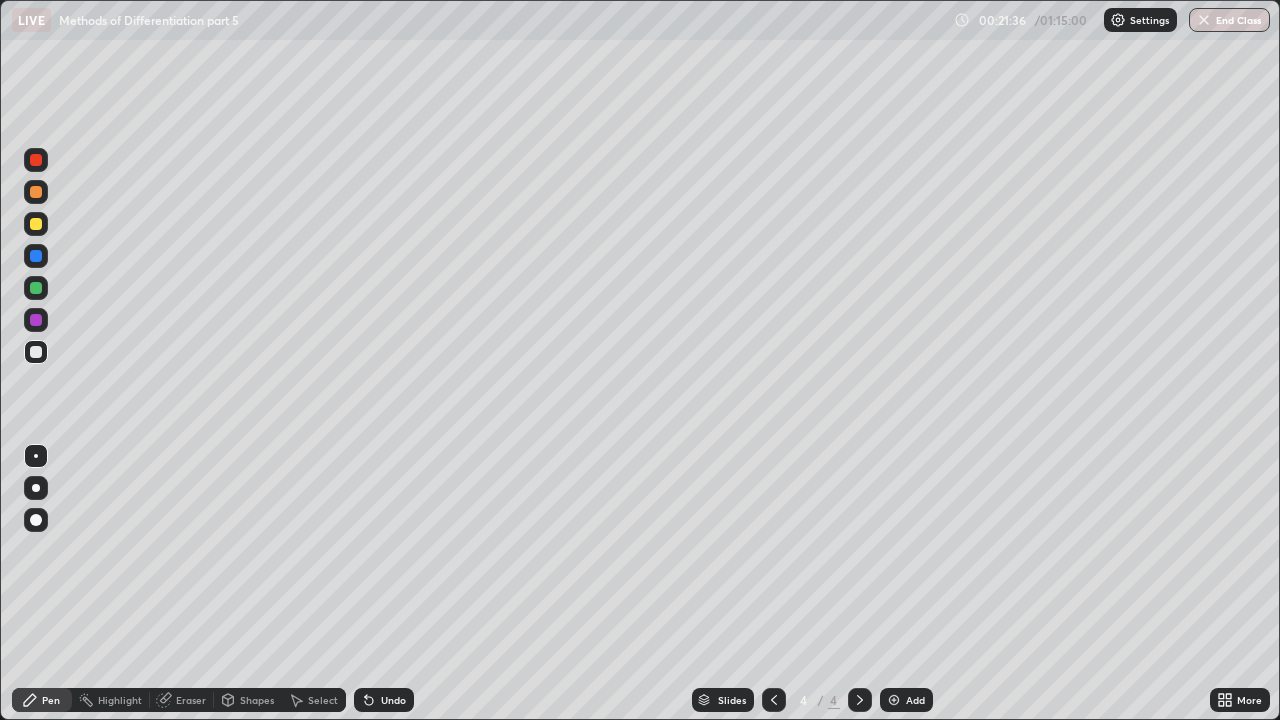 click 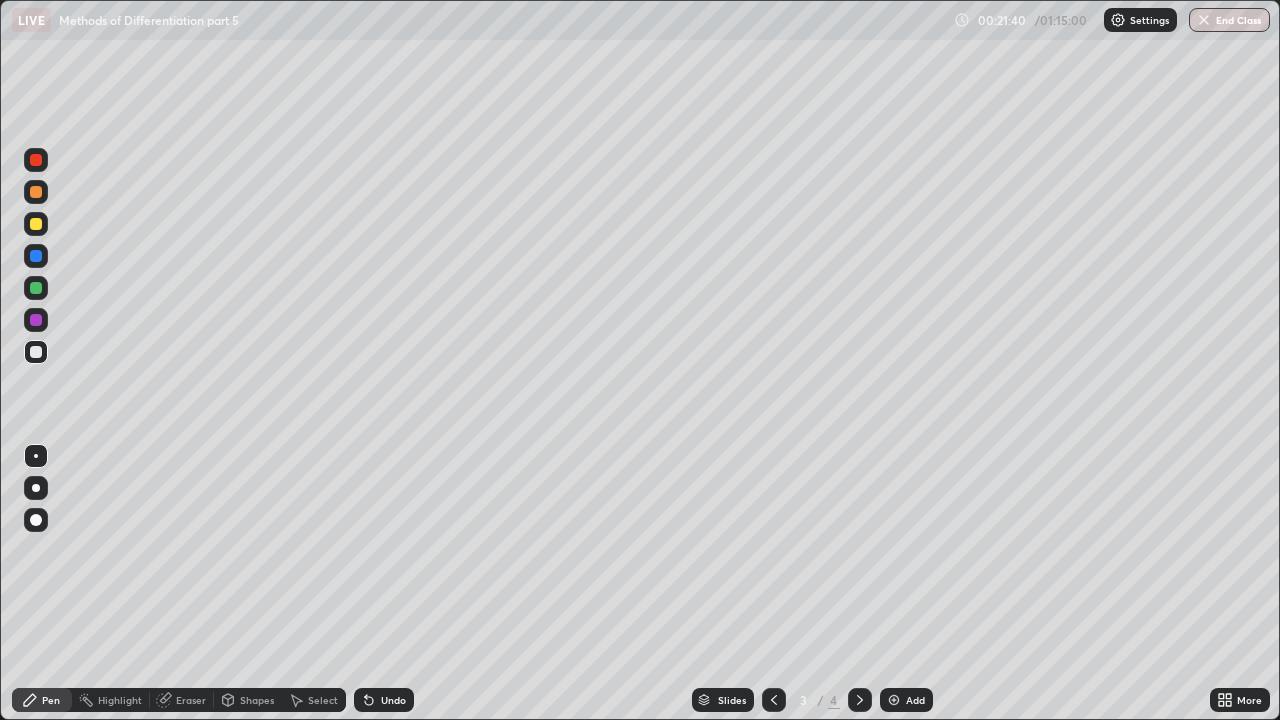 click 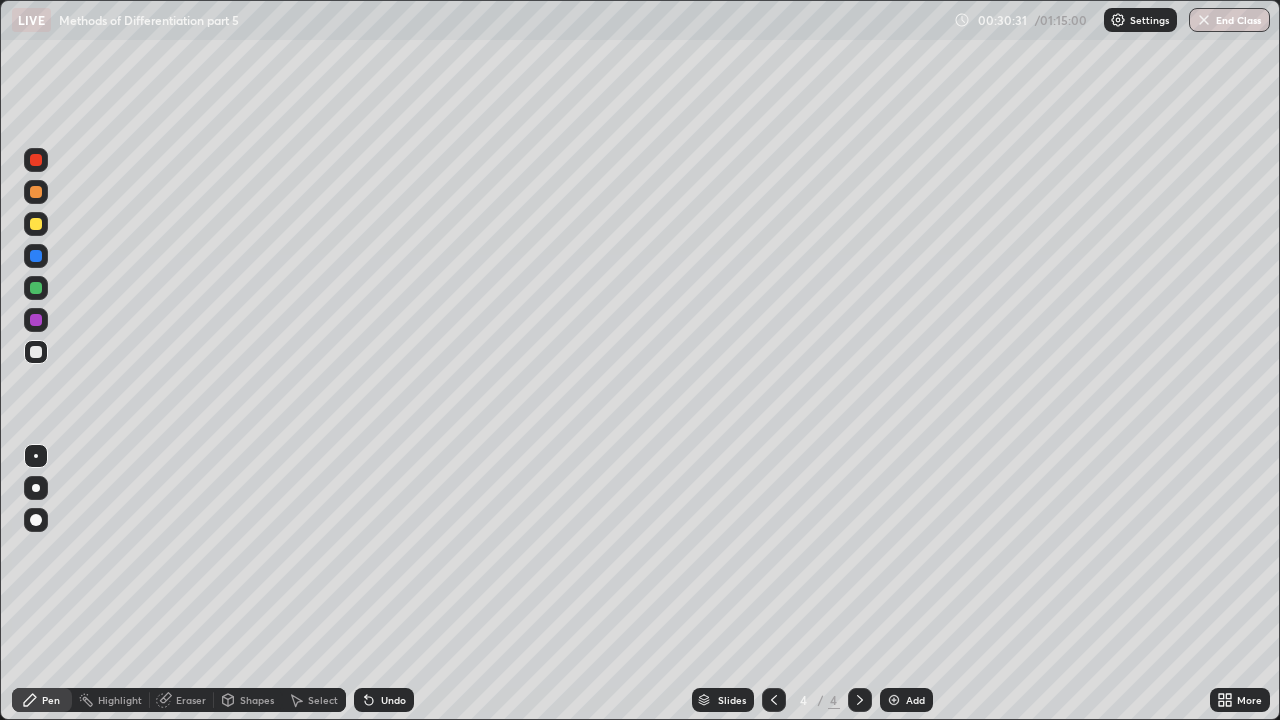 click on "Eraser" at bounding box center (182, 700) 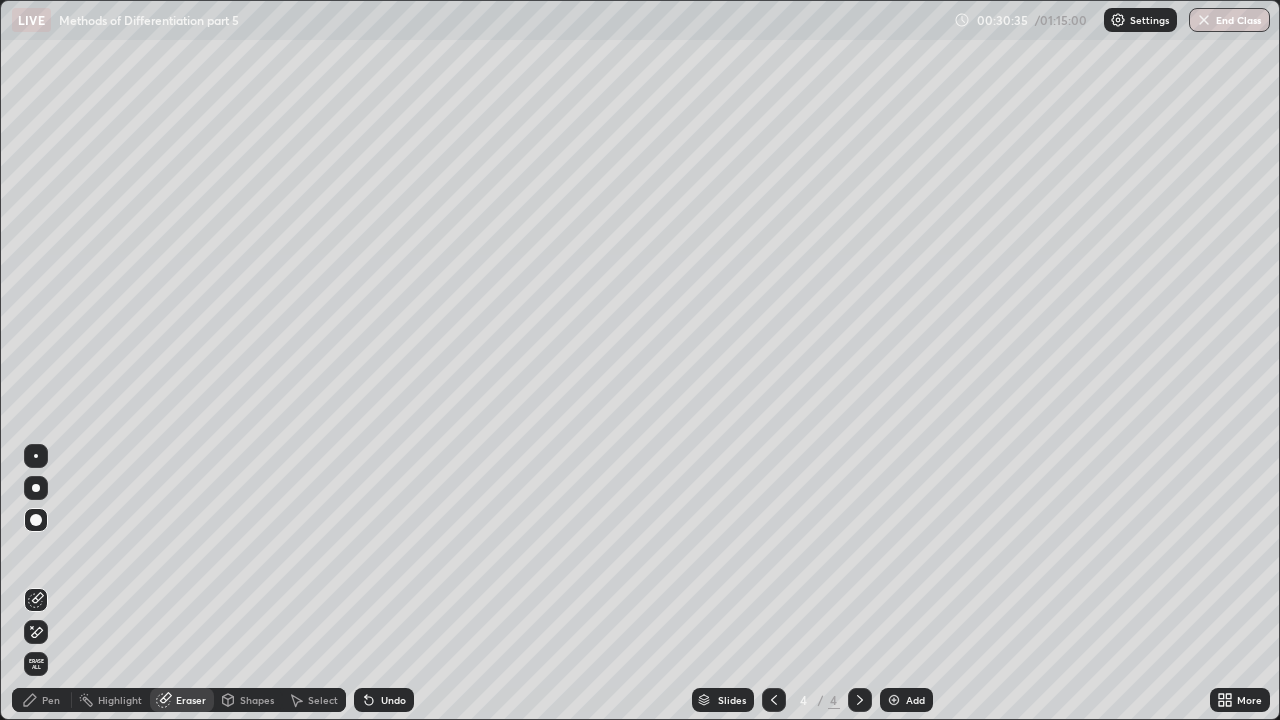 click at bounding box center [36, 456] 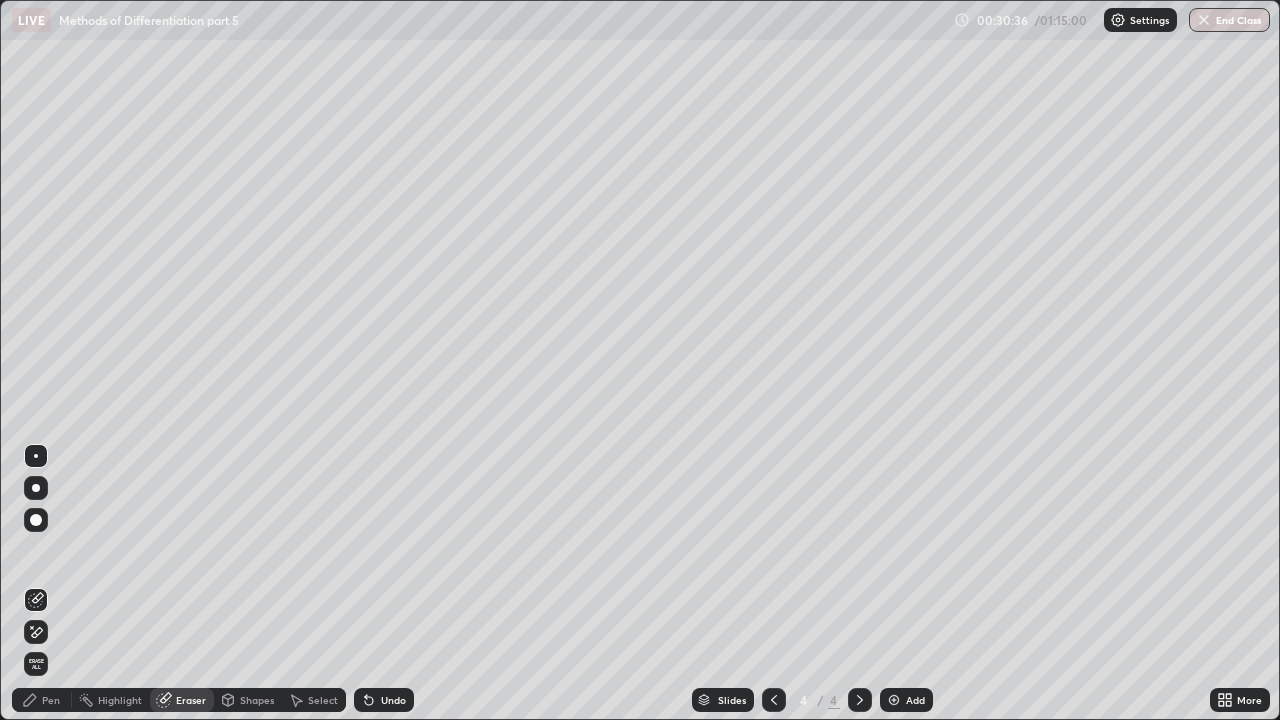 click on "Pen" at bounding box center (51, 700) 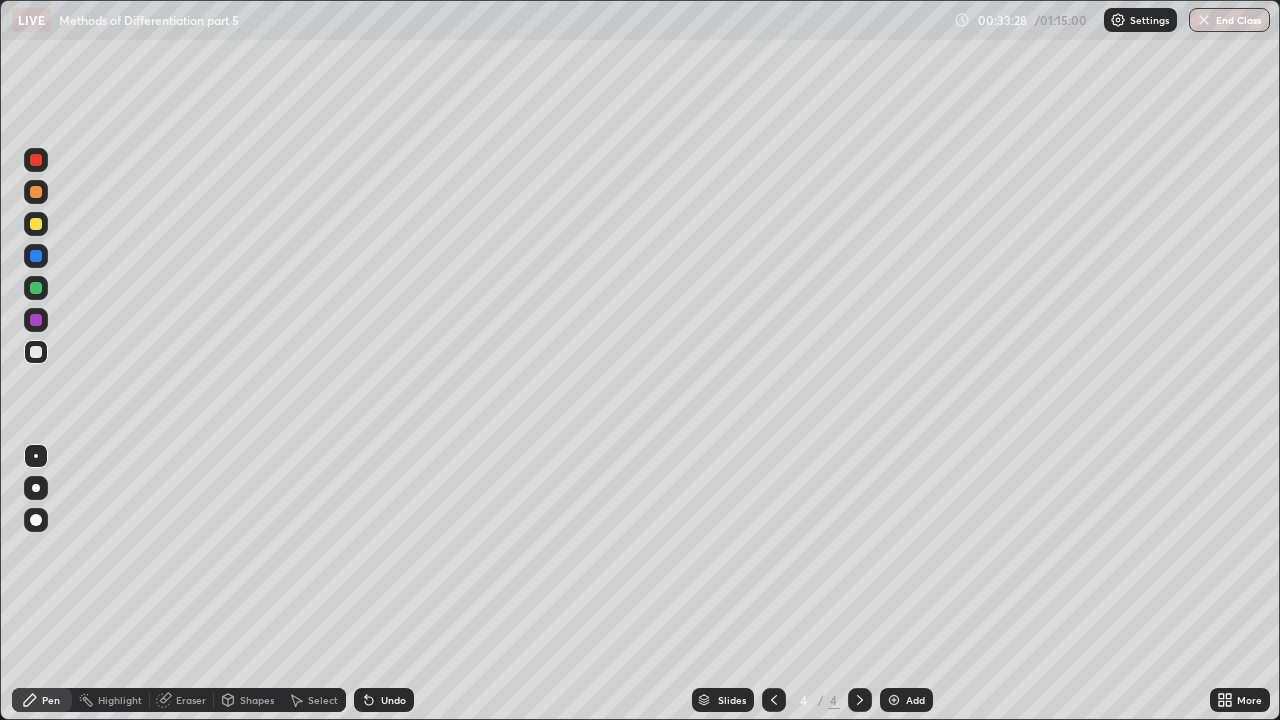 click at bounding box center (894, 700) 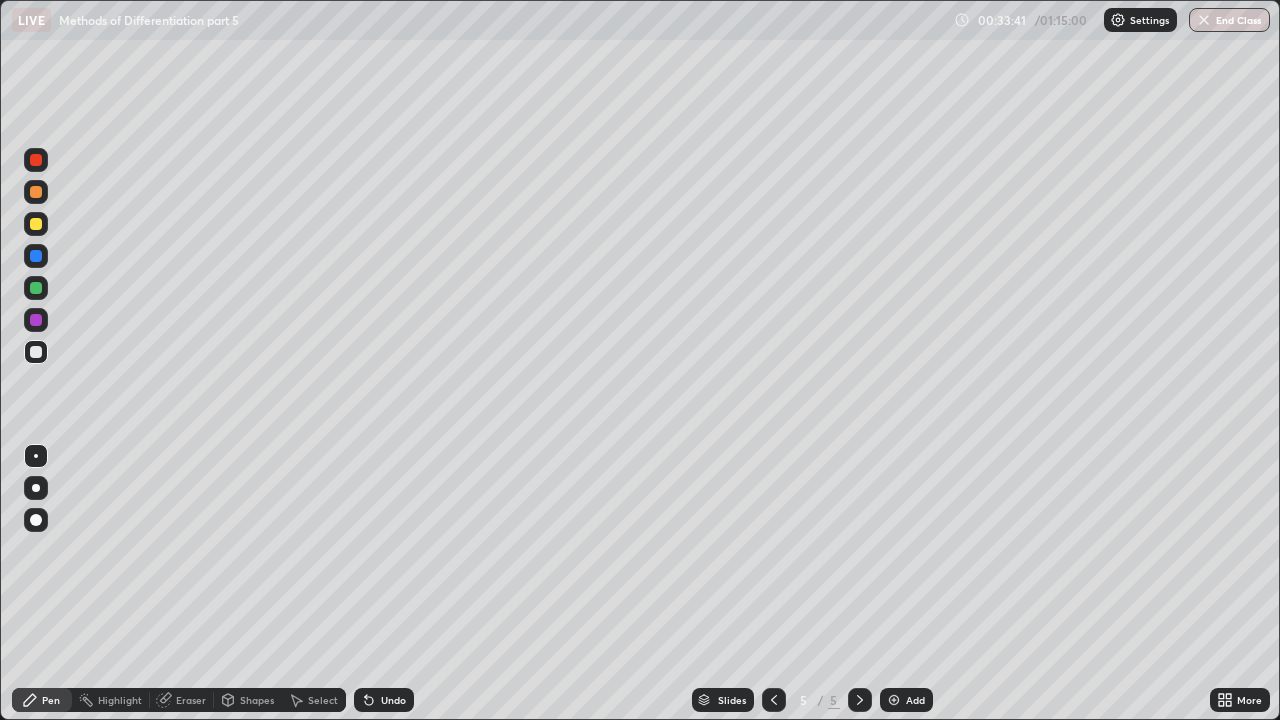 click at bounding box center [774, 700] 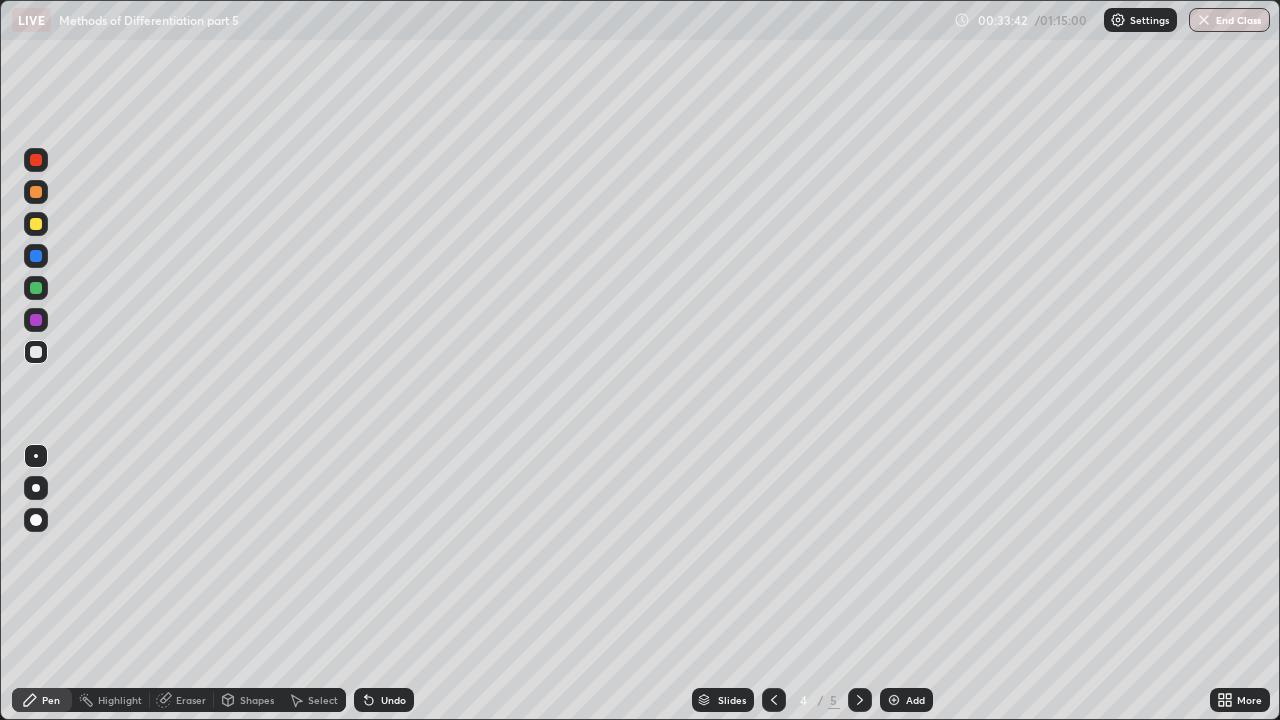 click 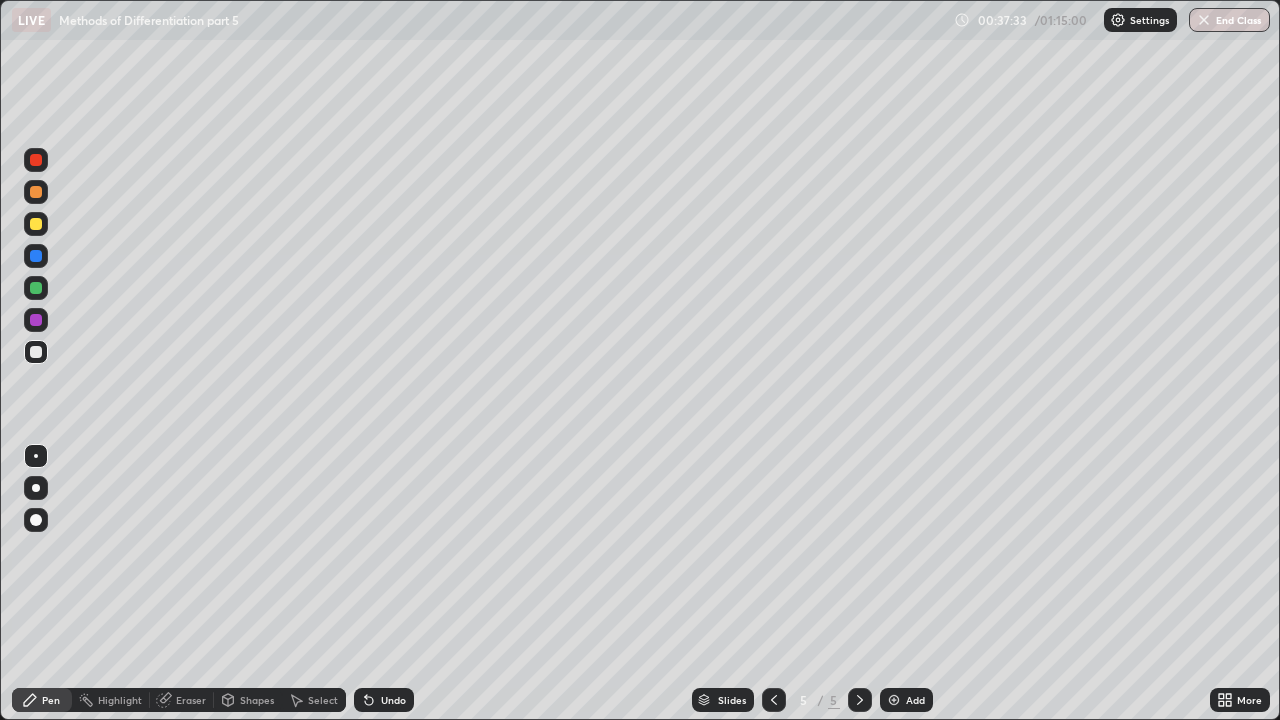 click 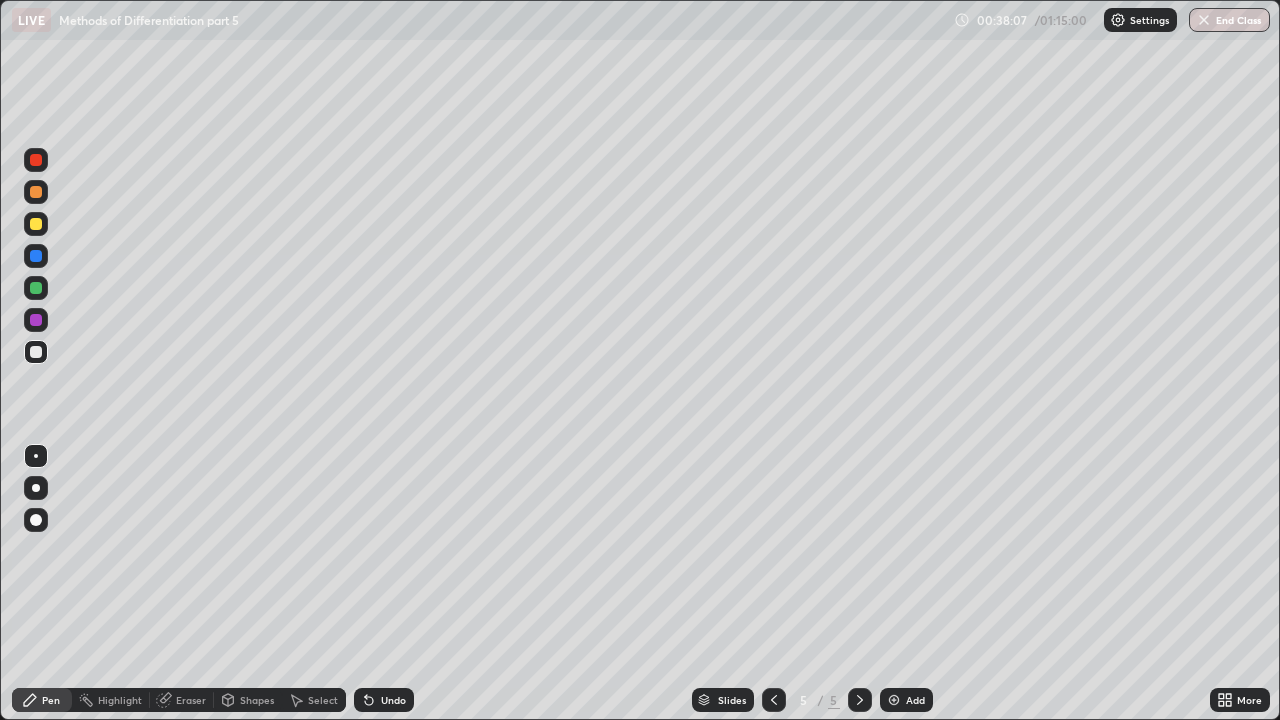 click on "Undo" at bounding box center [393, 700] 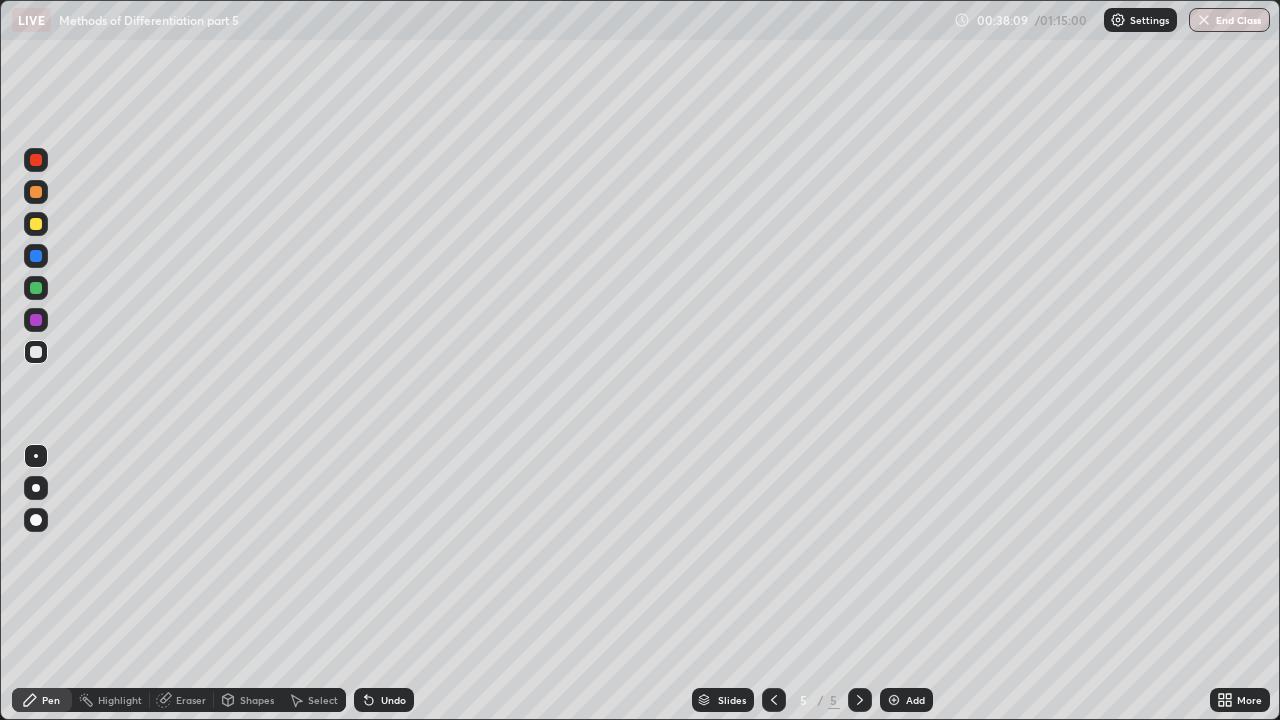 click on "Undo" at bounding box center (393, 700) 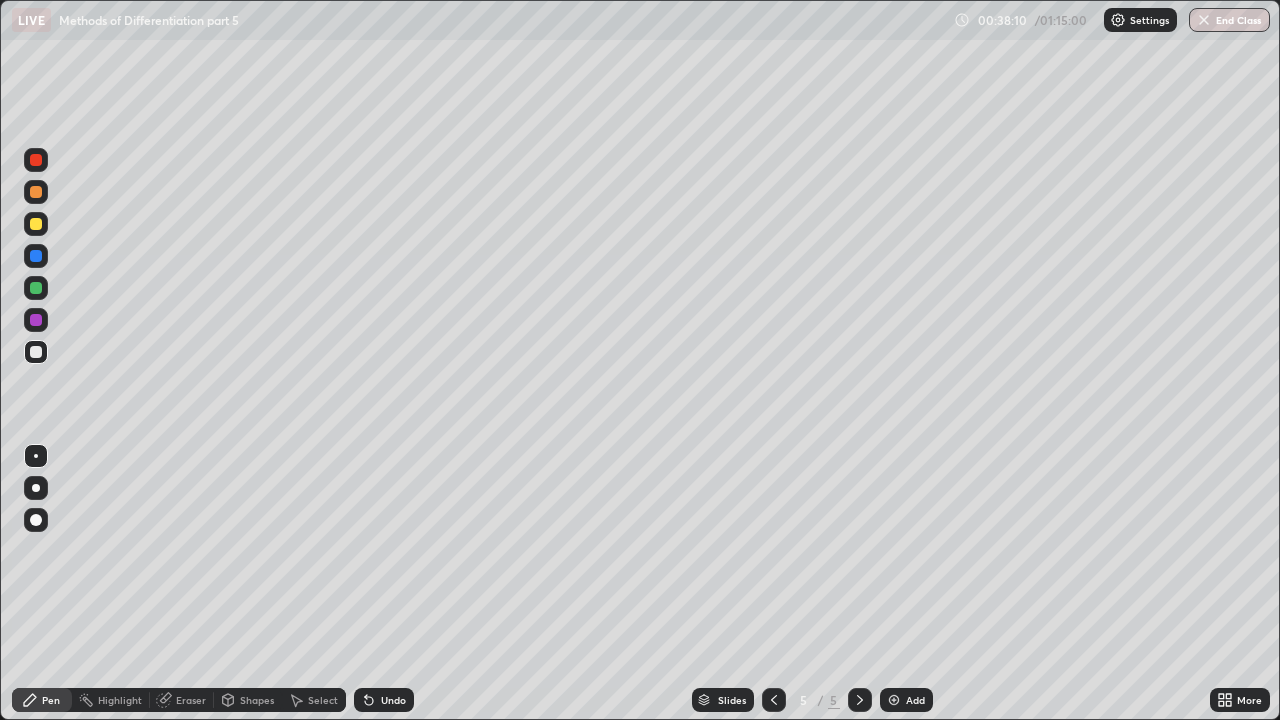 click on "Undo" at bounding box center [384, 700] 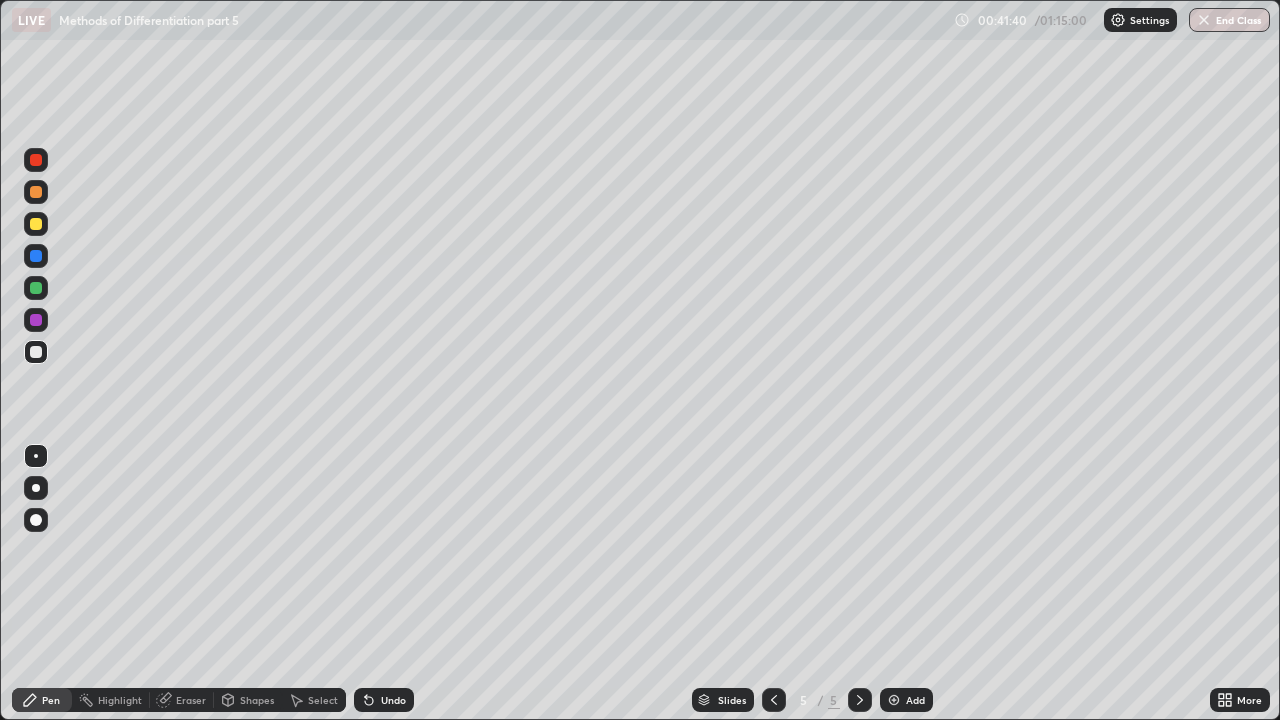 click at bounding box center (894, 700) 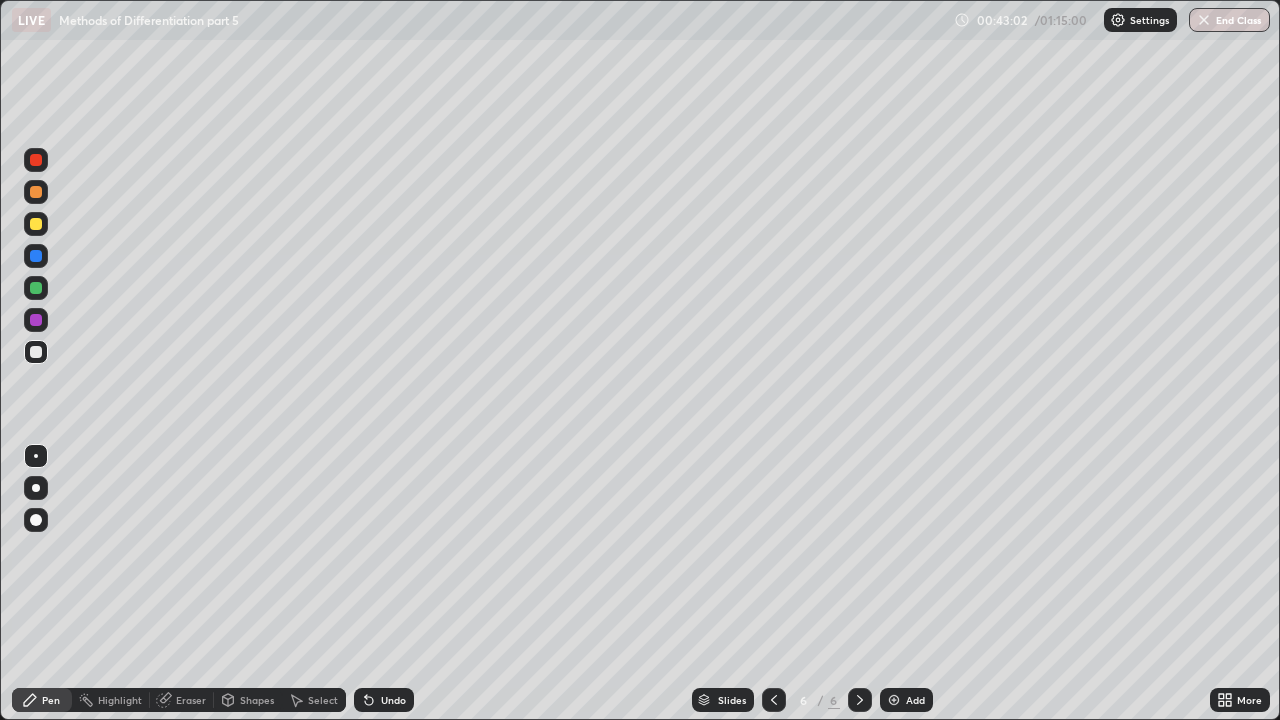 click 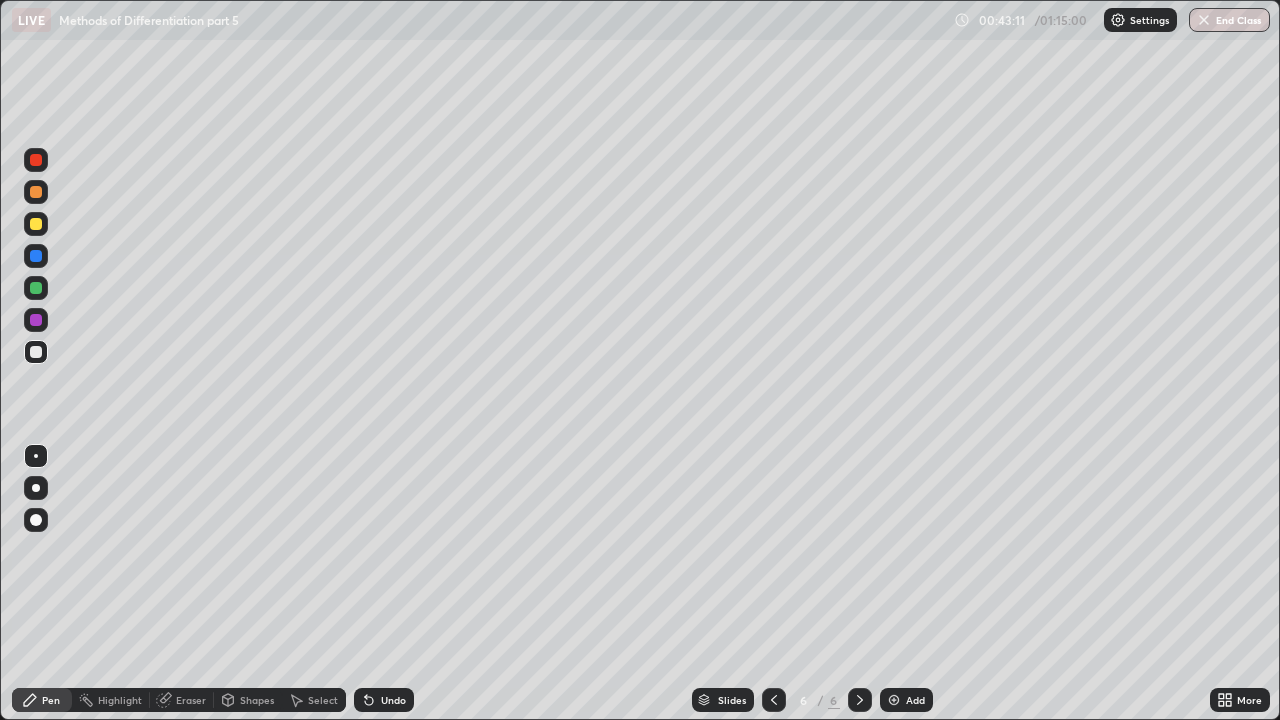 click 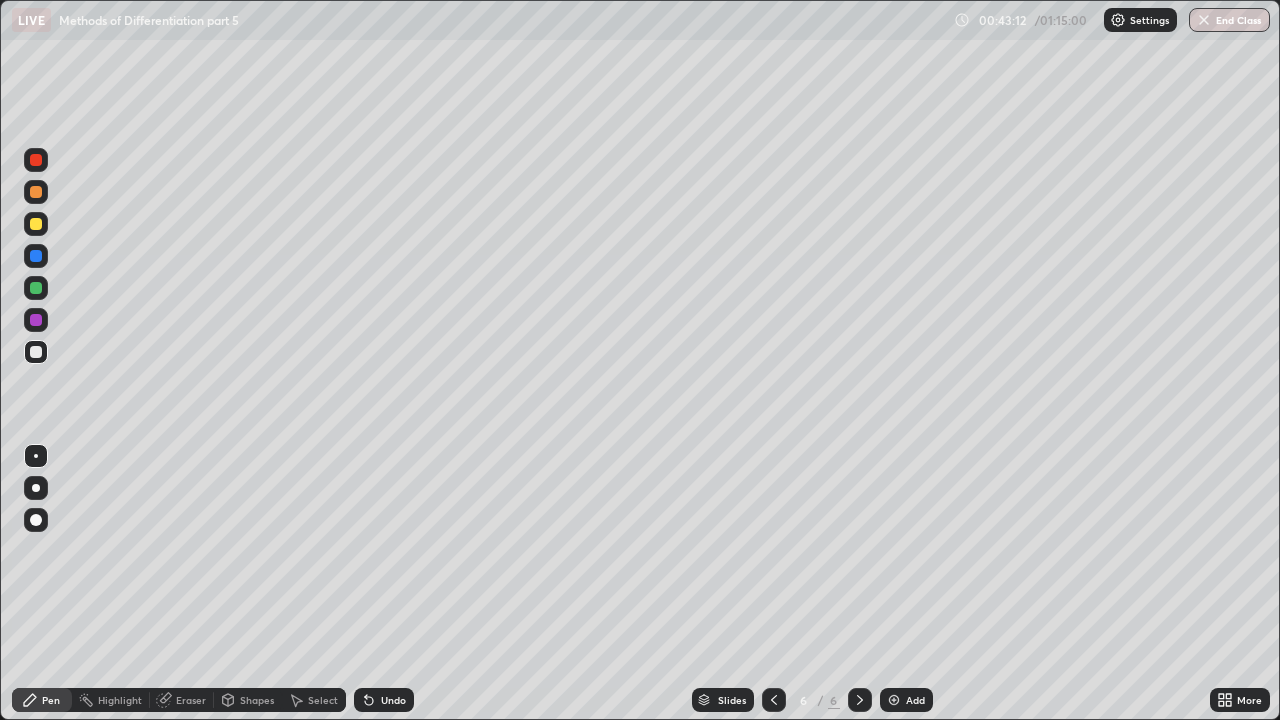 click 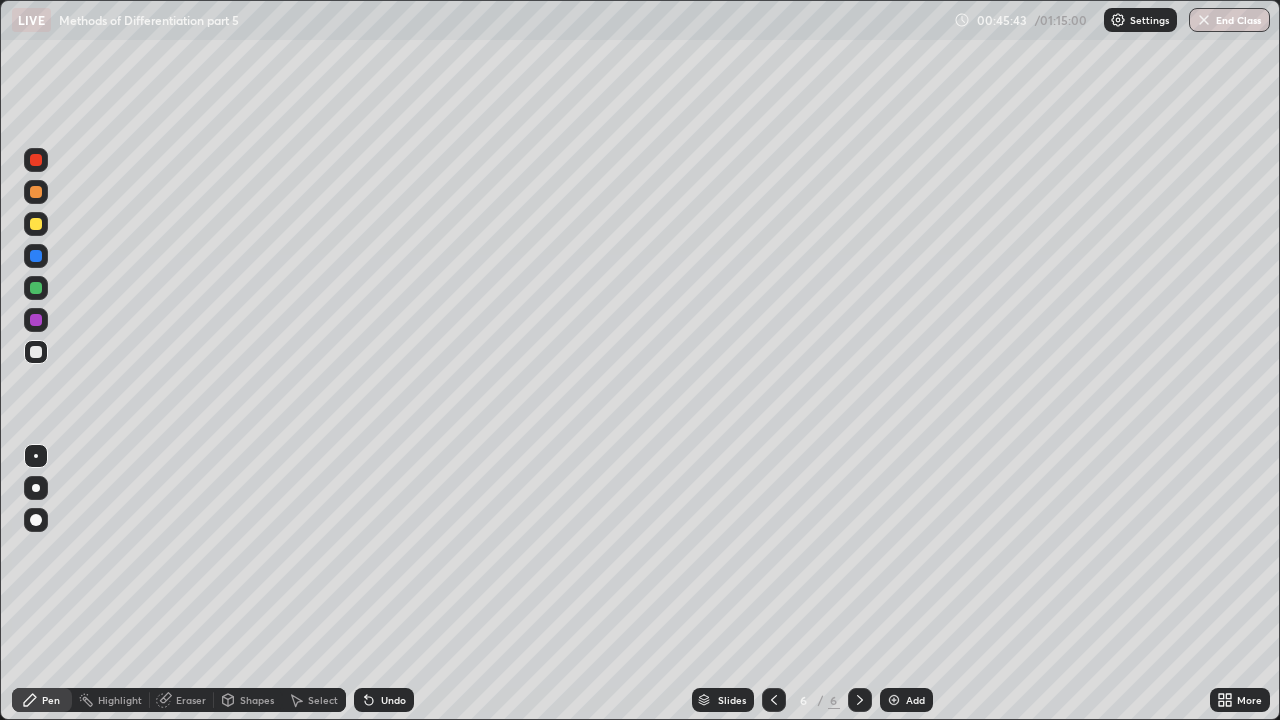 click on "Undo" at bounding box center (393, 700) 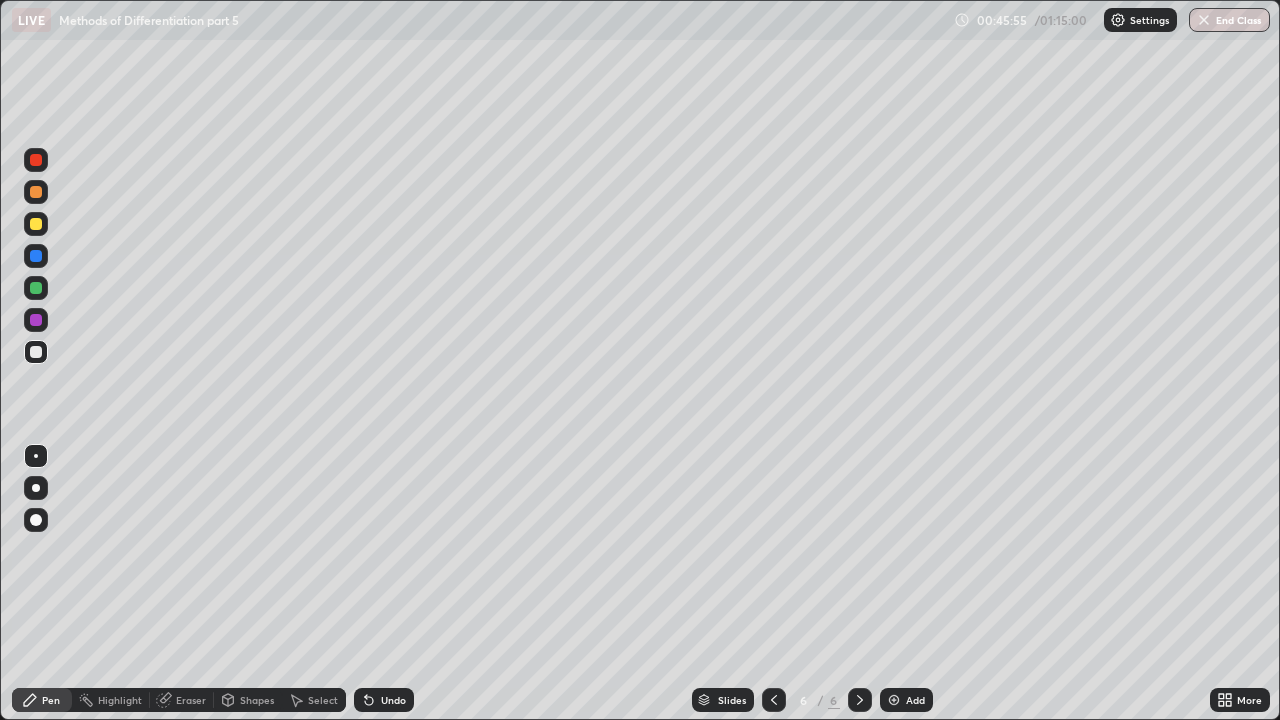 click 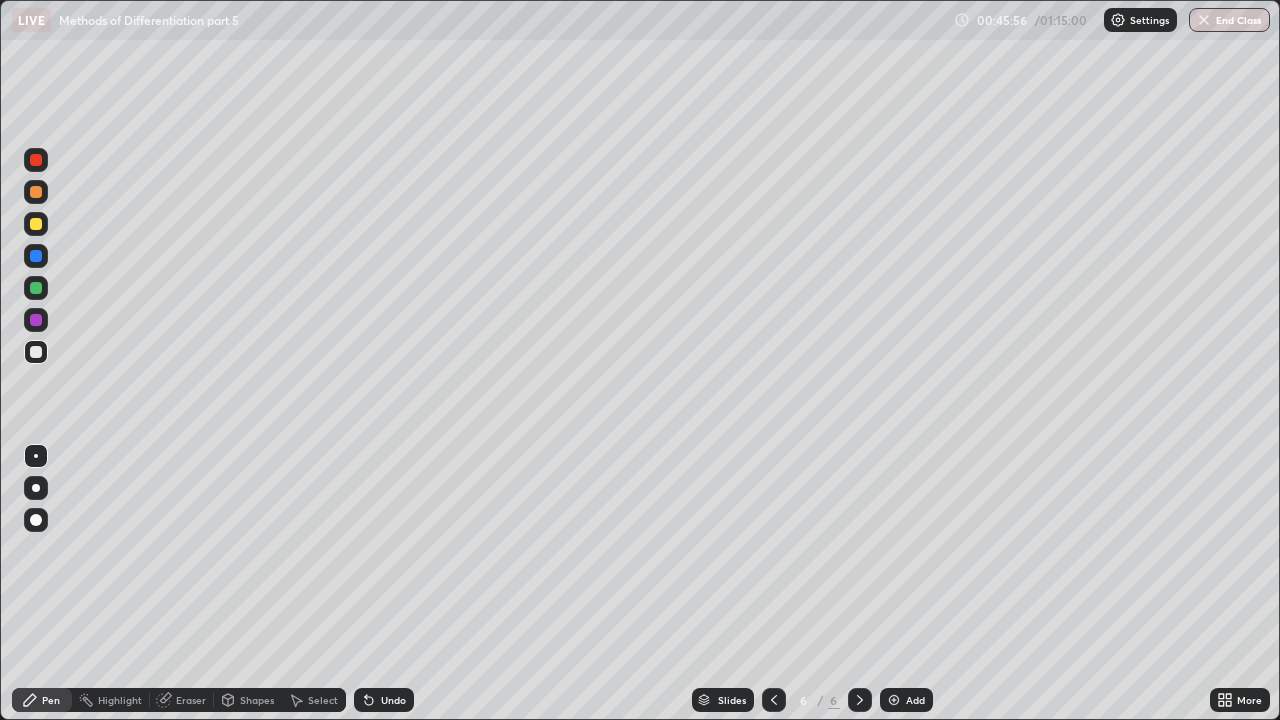 click 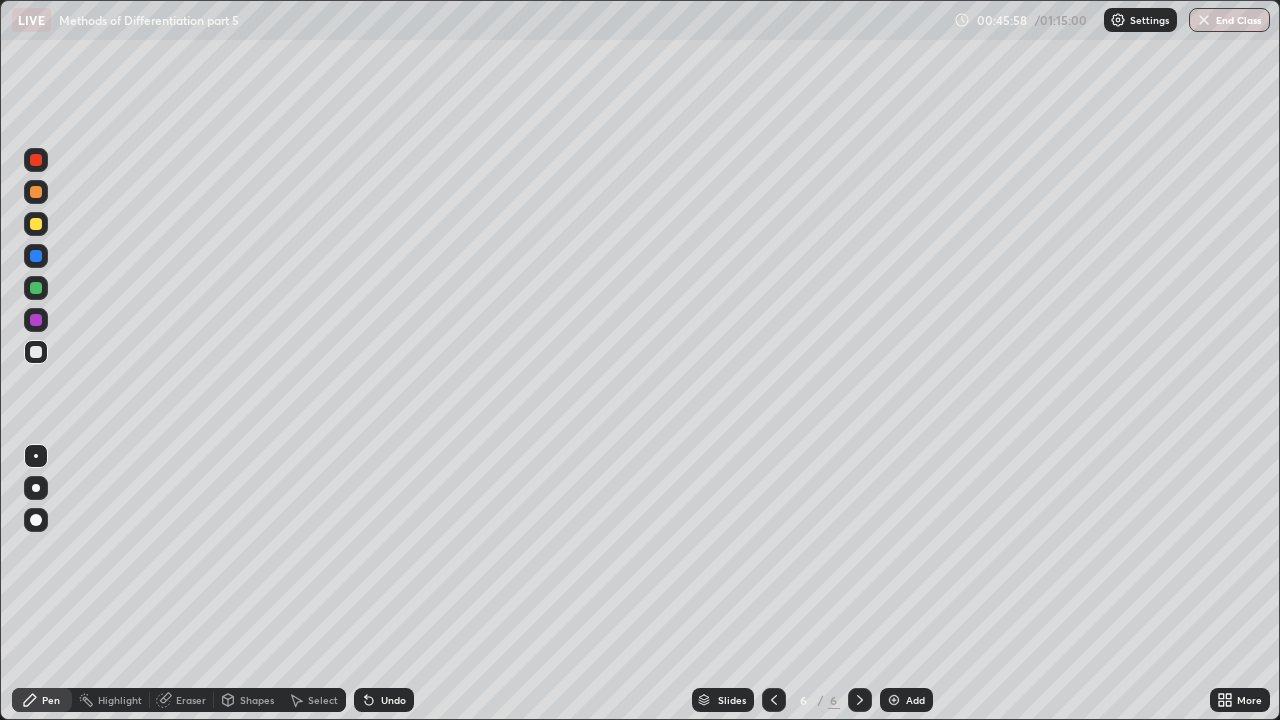 click on "Eraser" at bounding box center [191, 700] 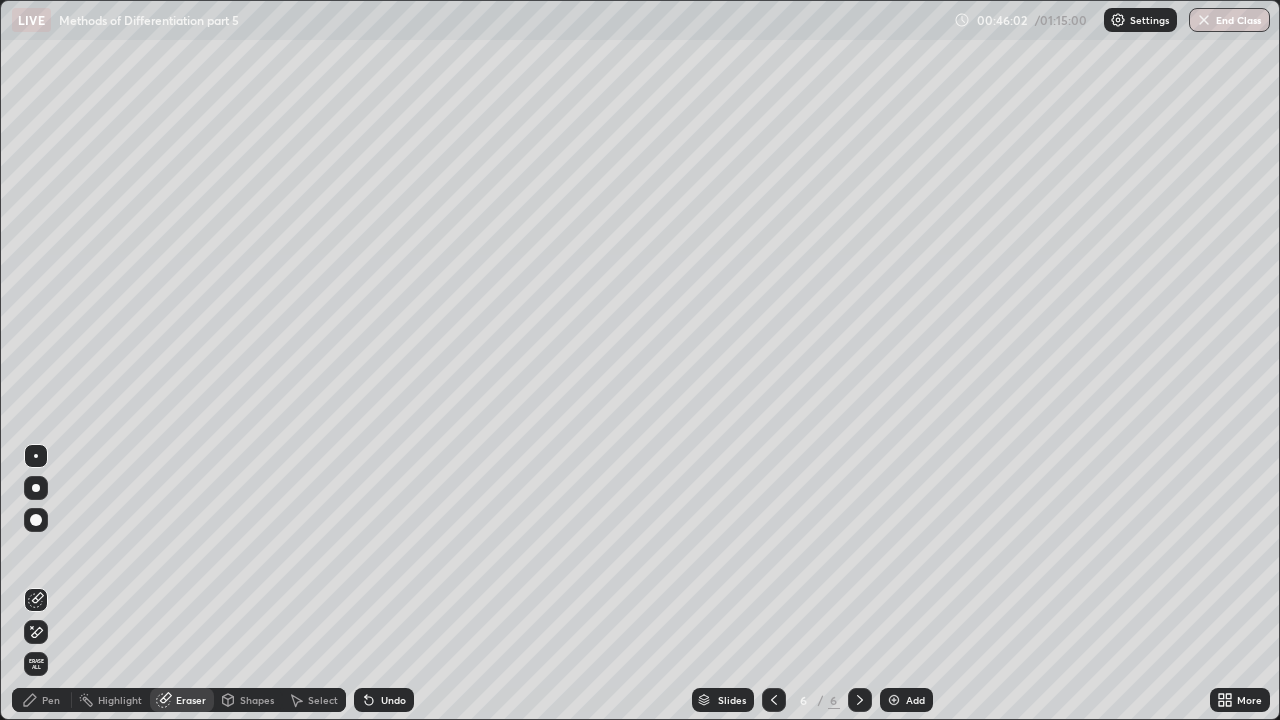 click on "Pen" at bounding box center (42, 700) 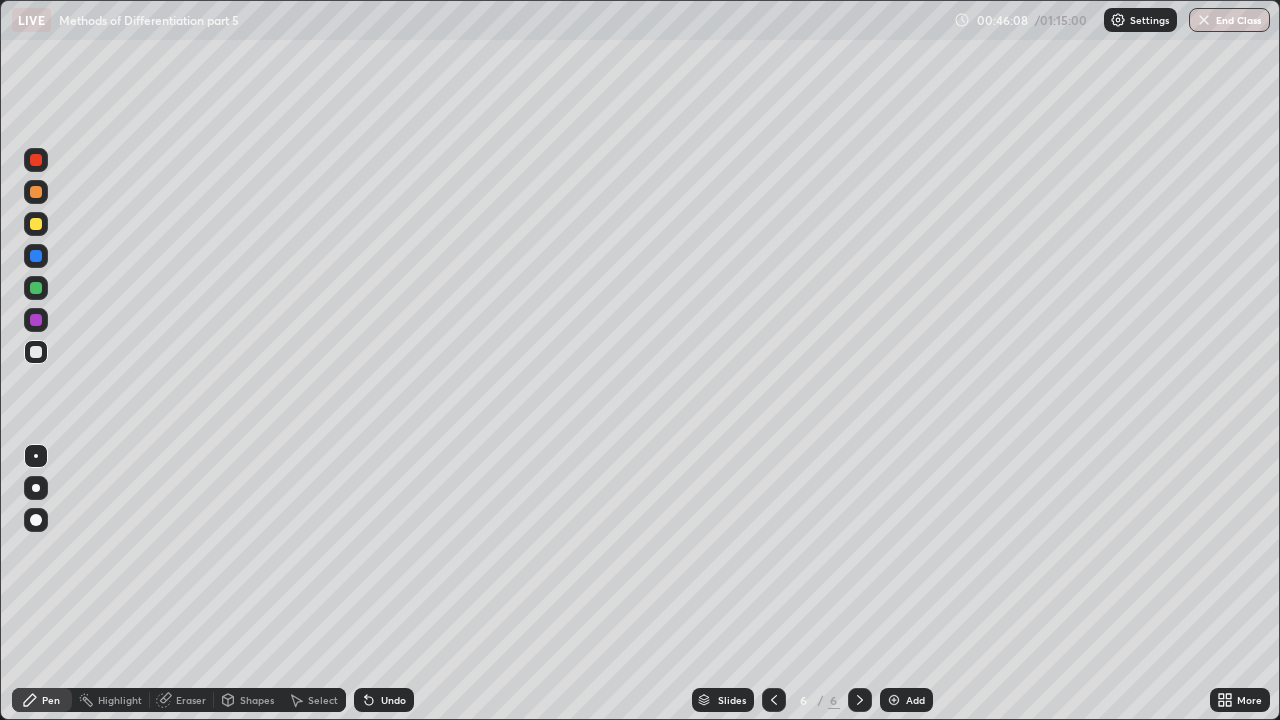 click on "Eraser" at bounding box center [191, 700] 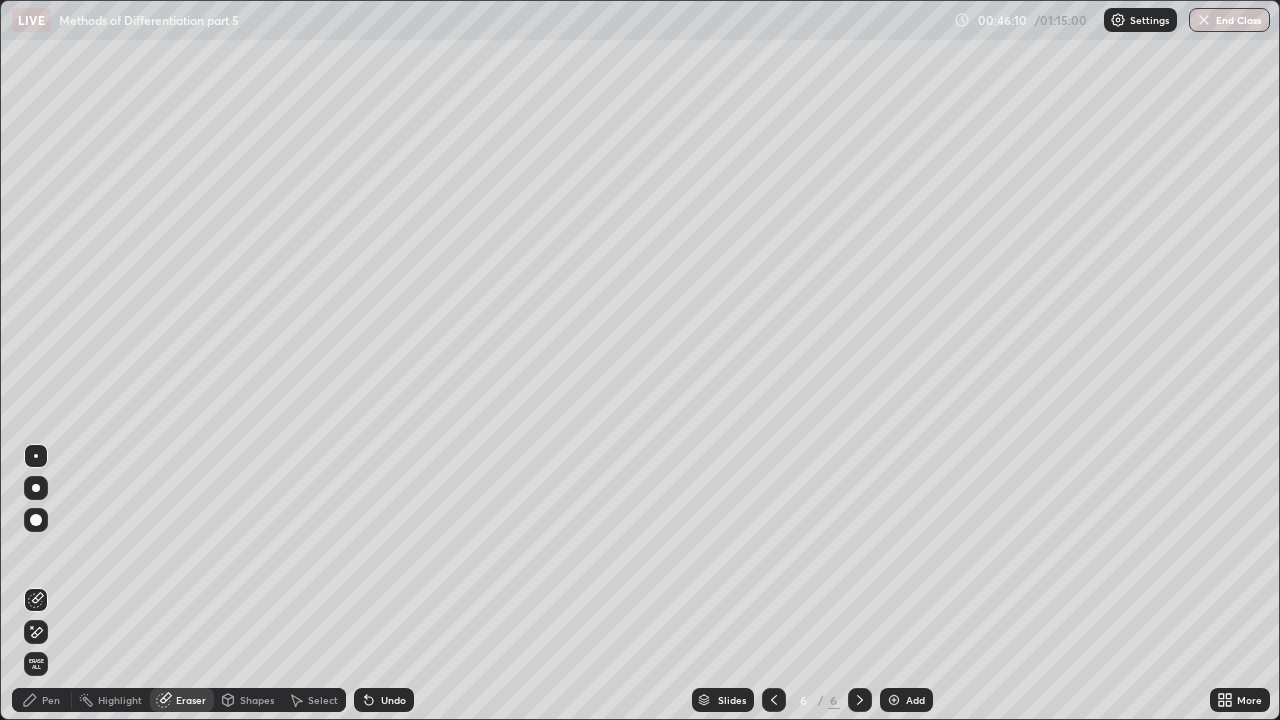 click on "Pen" at bounding box center [51, 700] 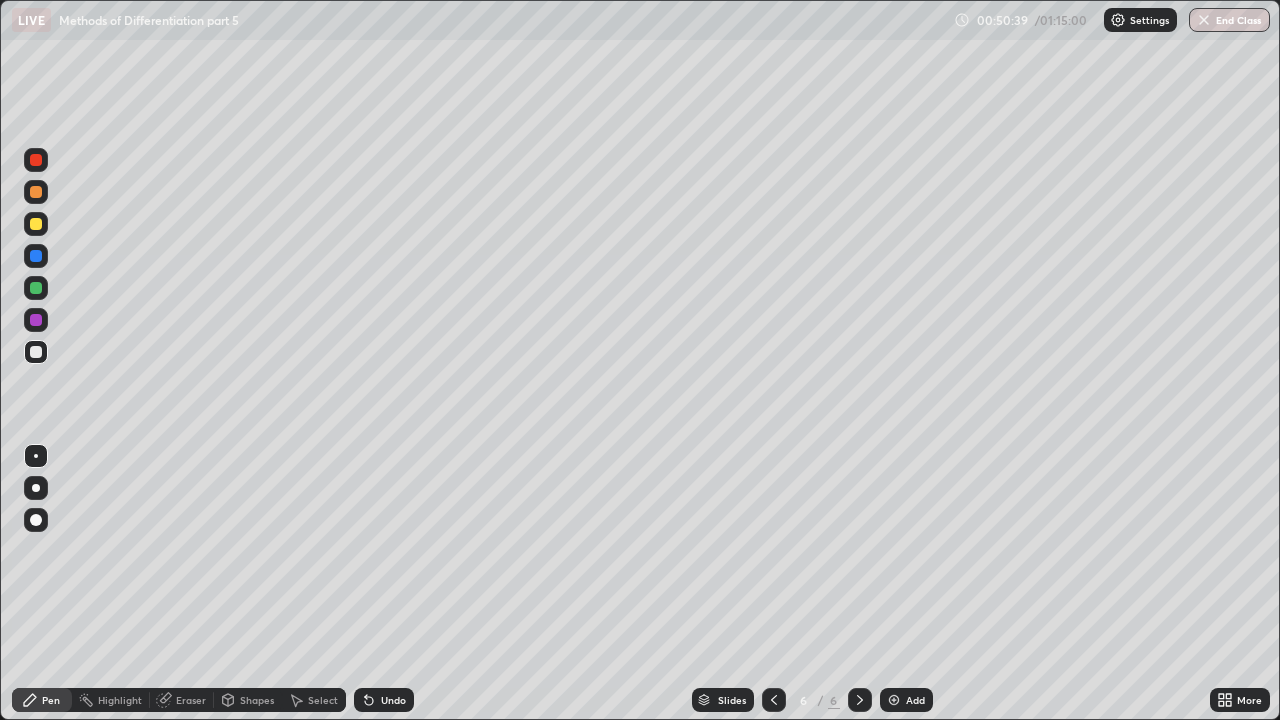 click at bounding box center (894, 700) 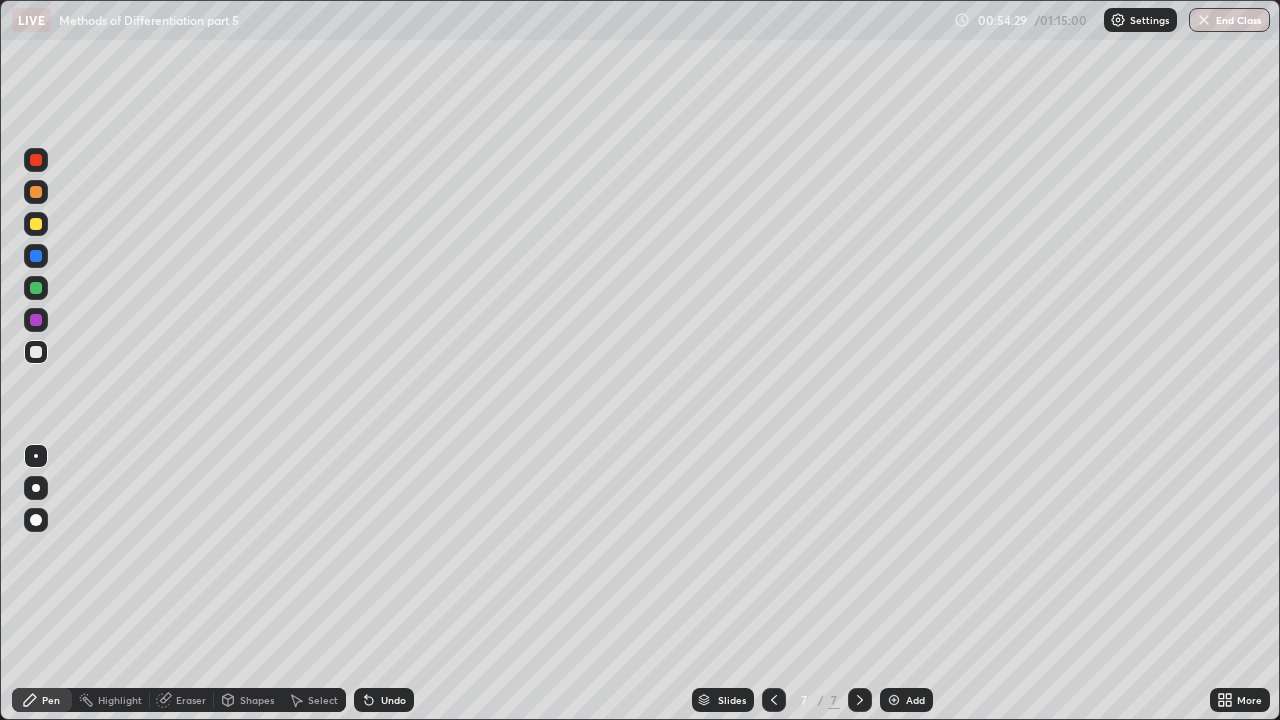 click at bounding box center [36, 560] 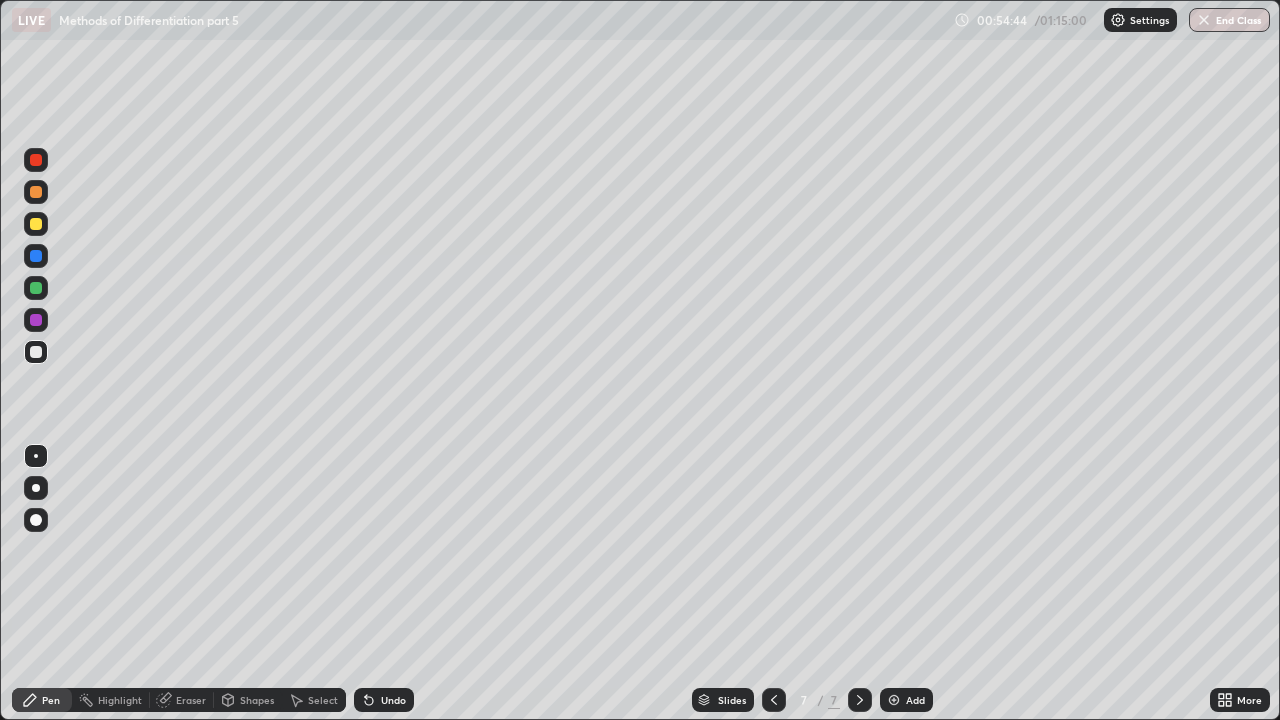 click on "Eraser" at bounding box center [191, 700] 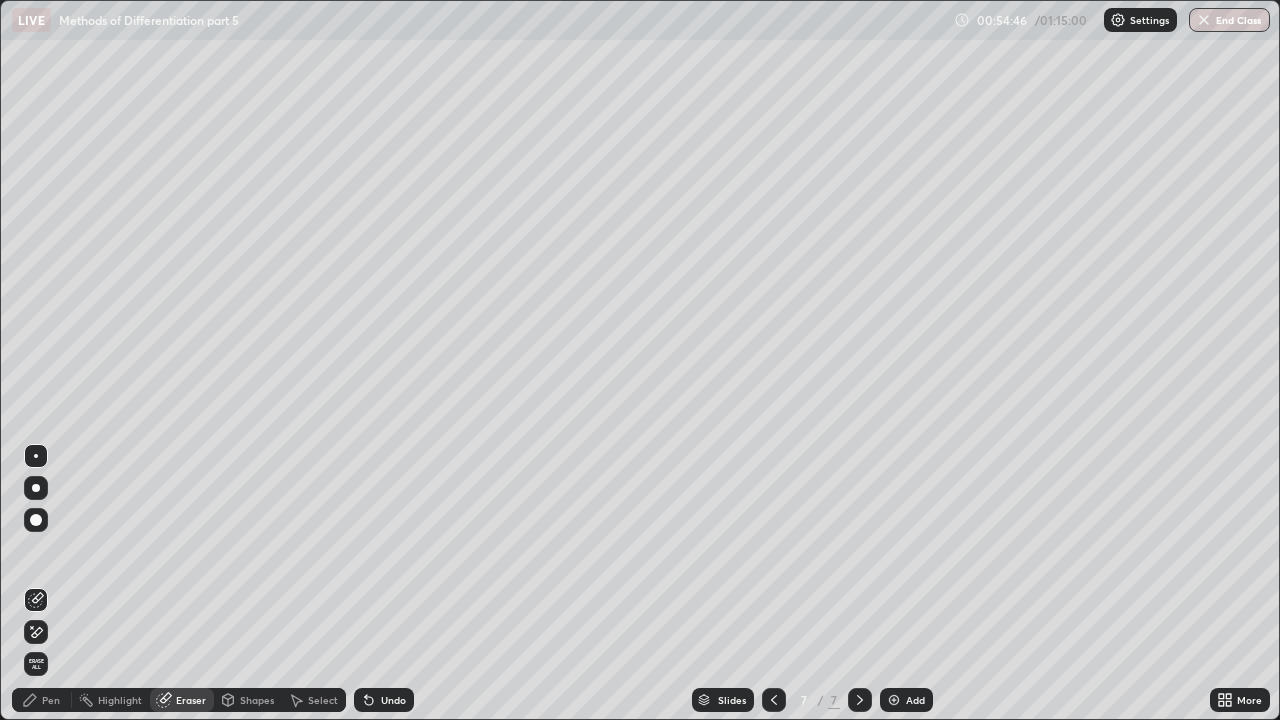 click on "Pen" at bounding box center (51, 700) 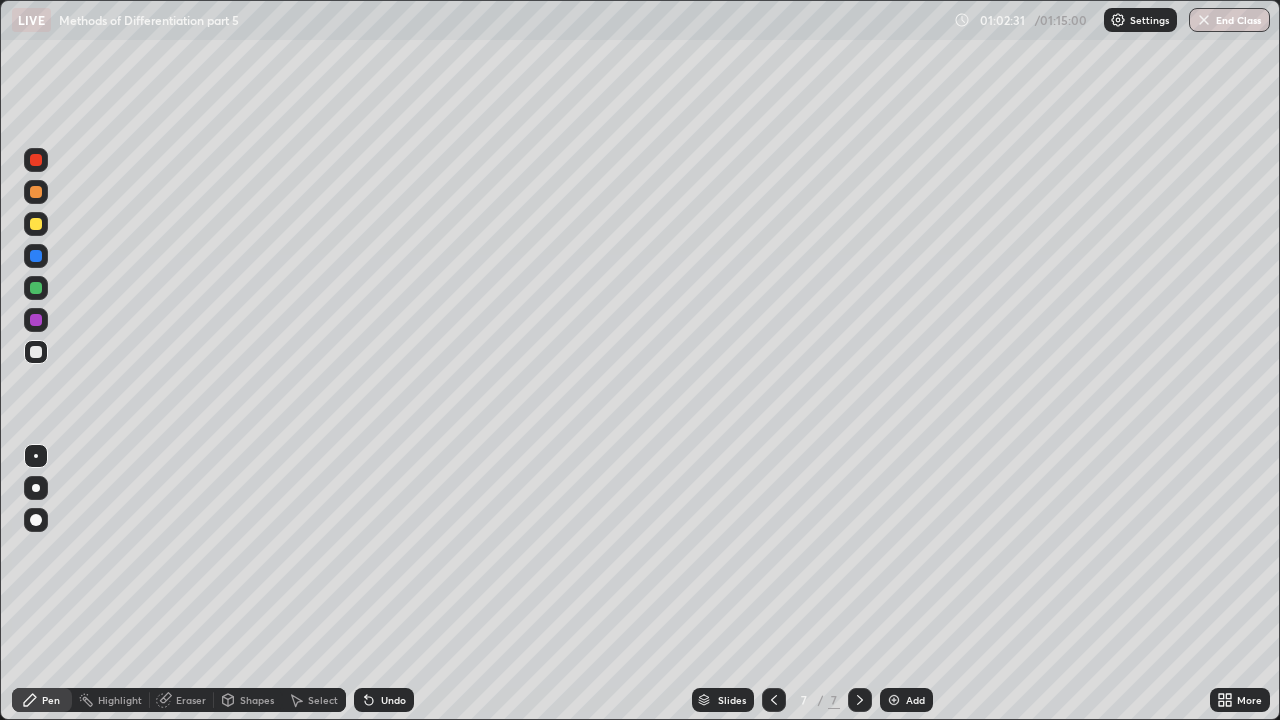 click on "Undo" at bounding box center (393, 700) 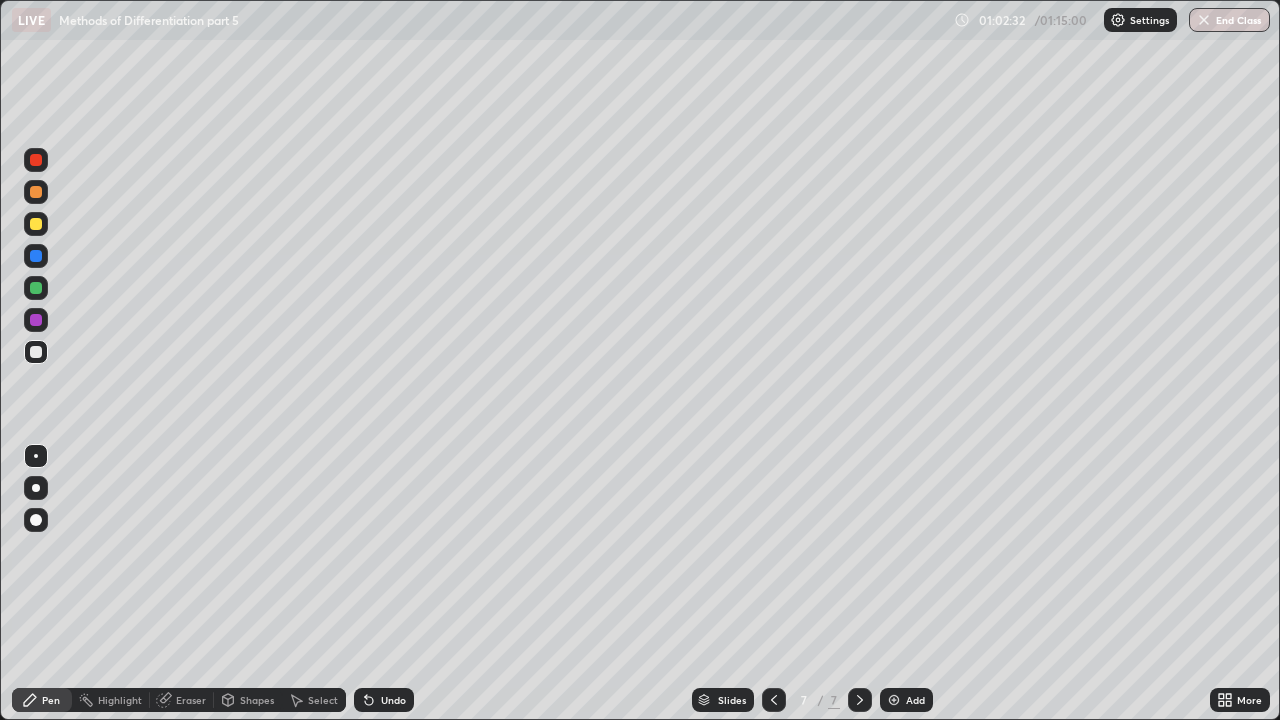 click on "Undo" at bounding box center [393, 700] 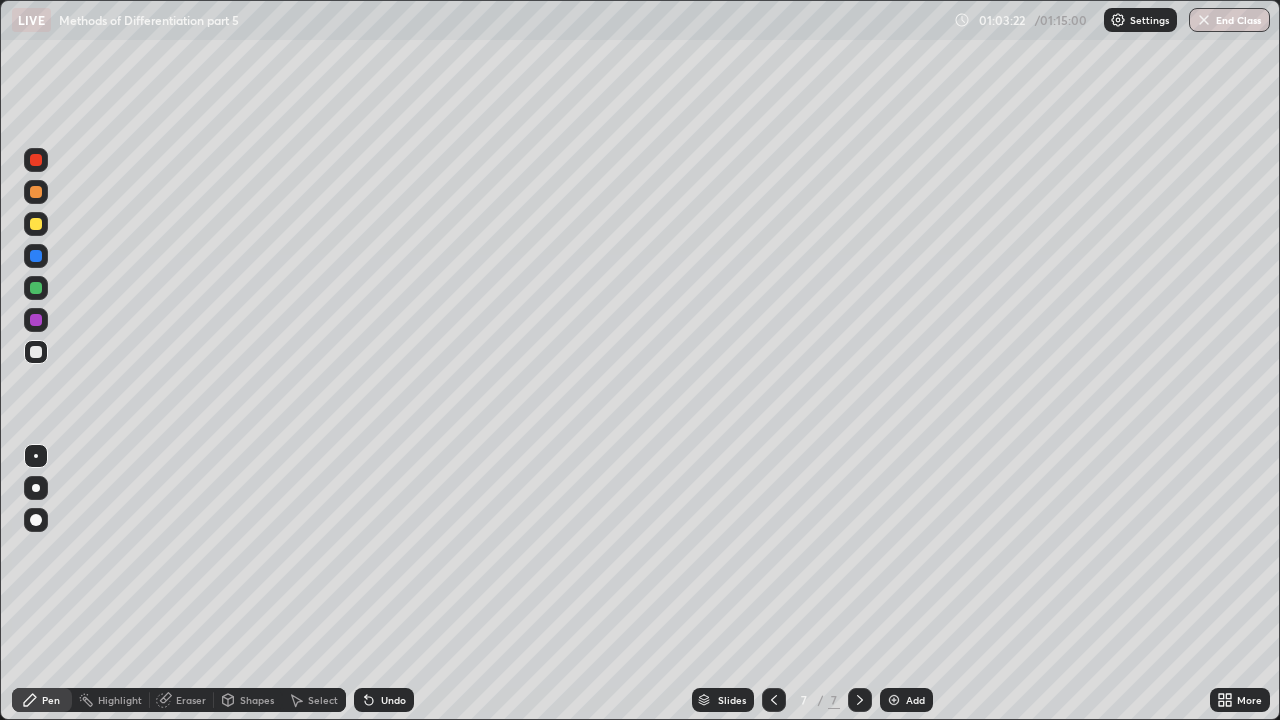 click on "Eraser" at bounding box center (182, 700) 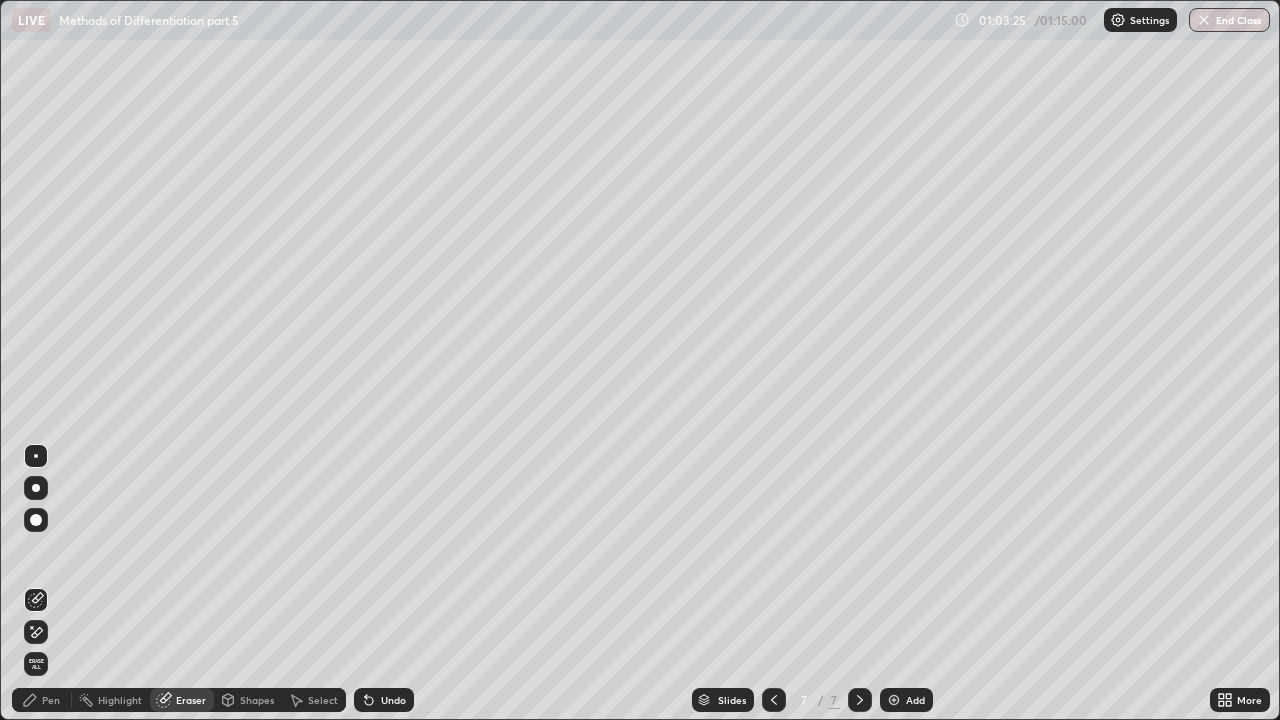 click on "Pen" at bounding box center [42, 700] 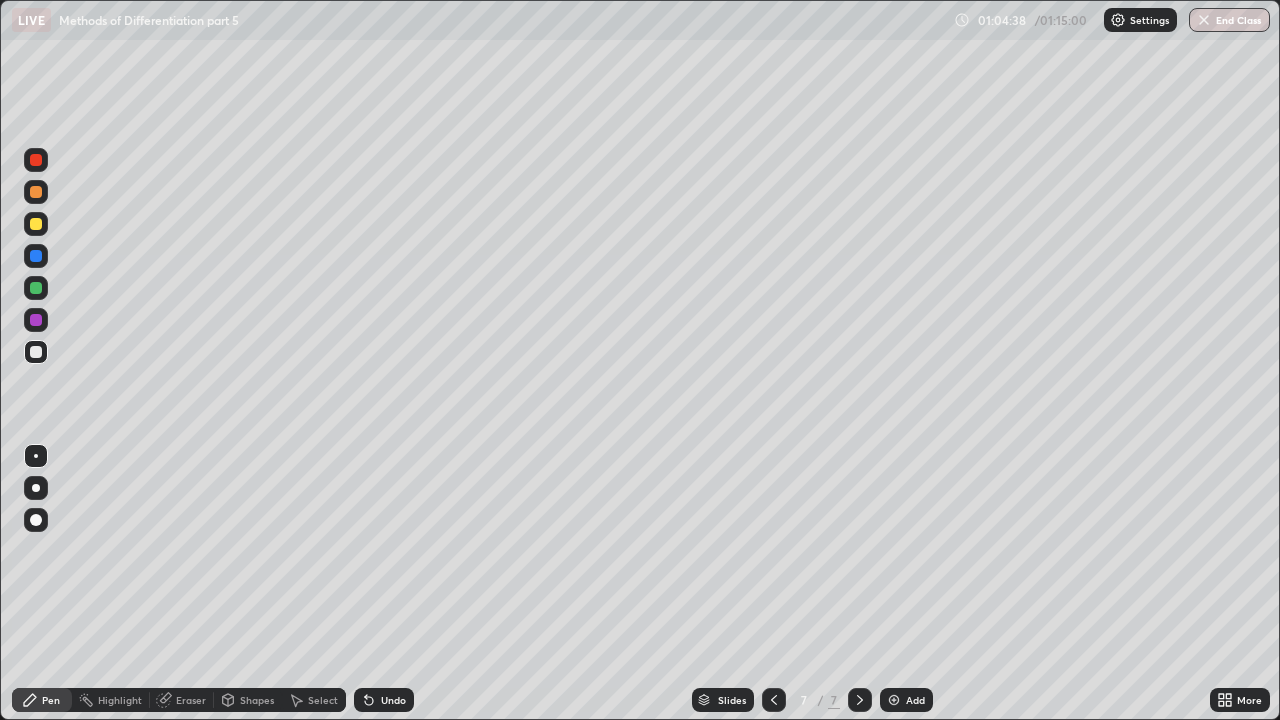click 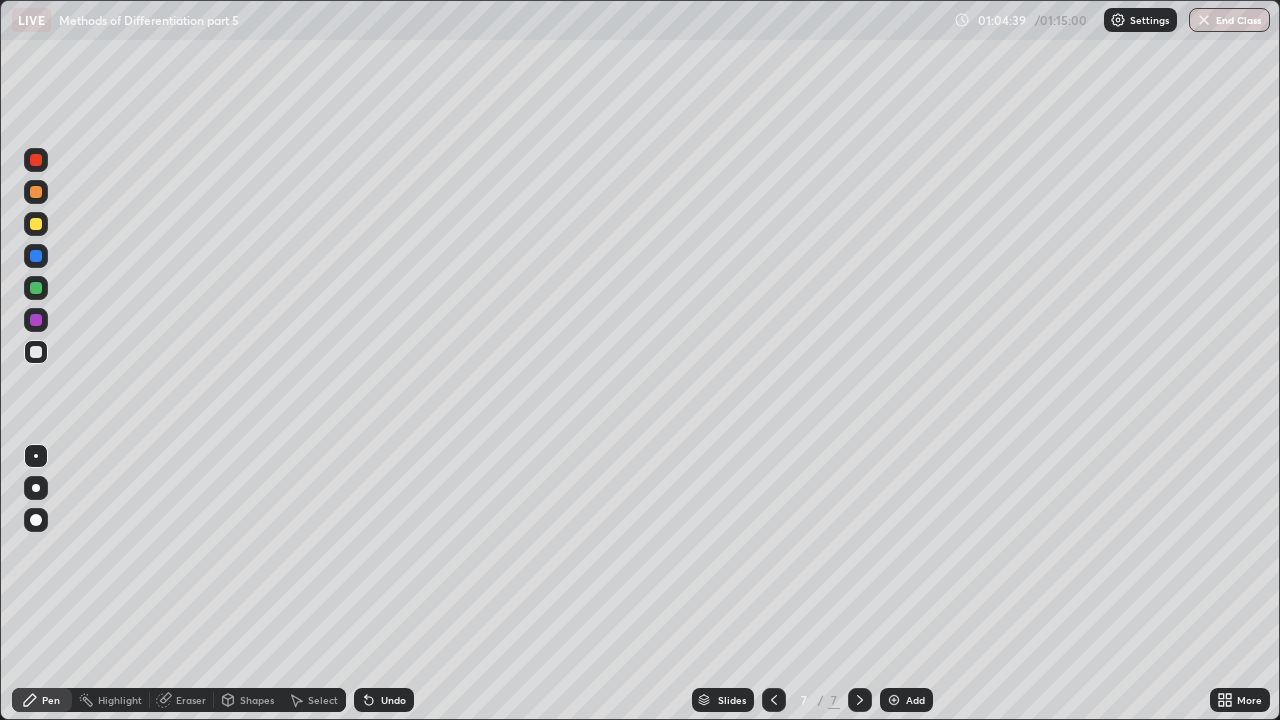 click 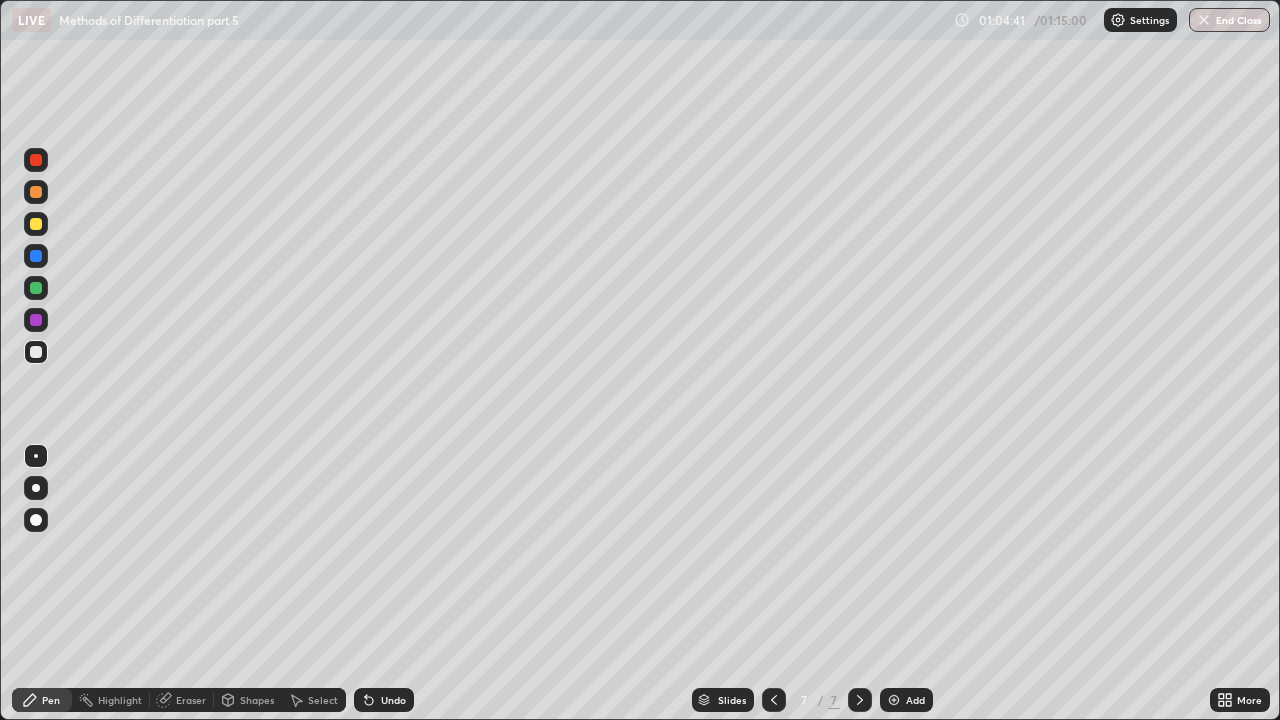 click 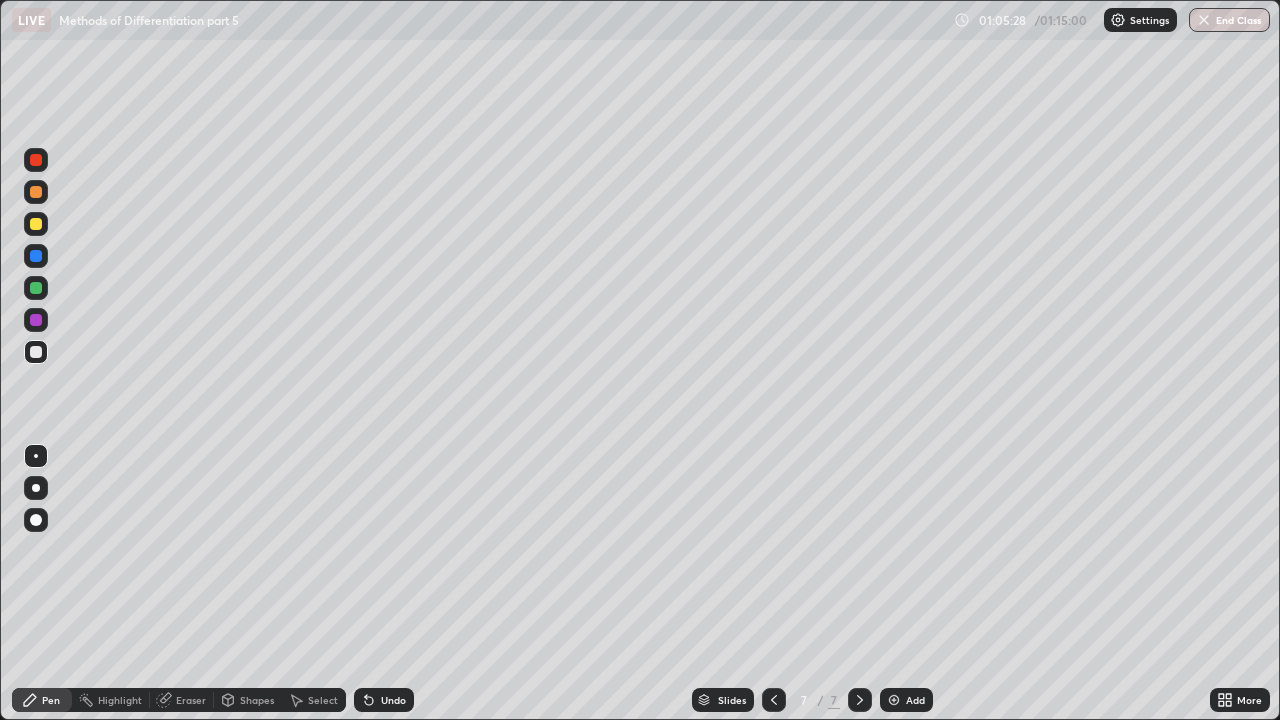 click on "Eraser" at bounding box center [191, 700] 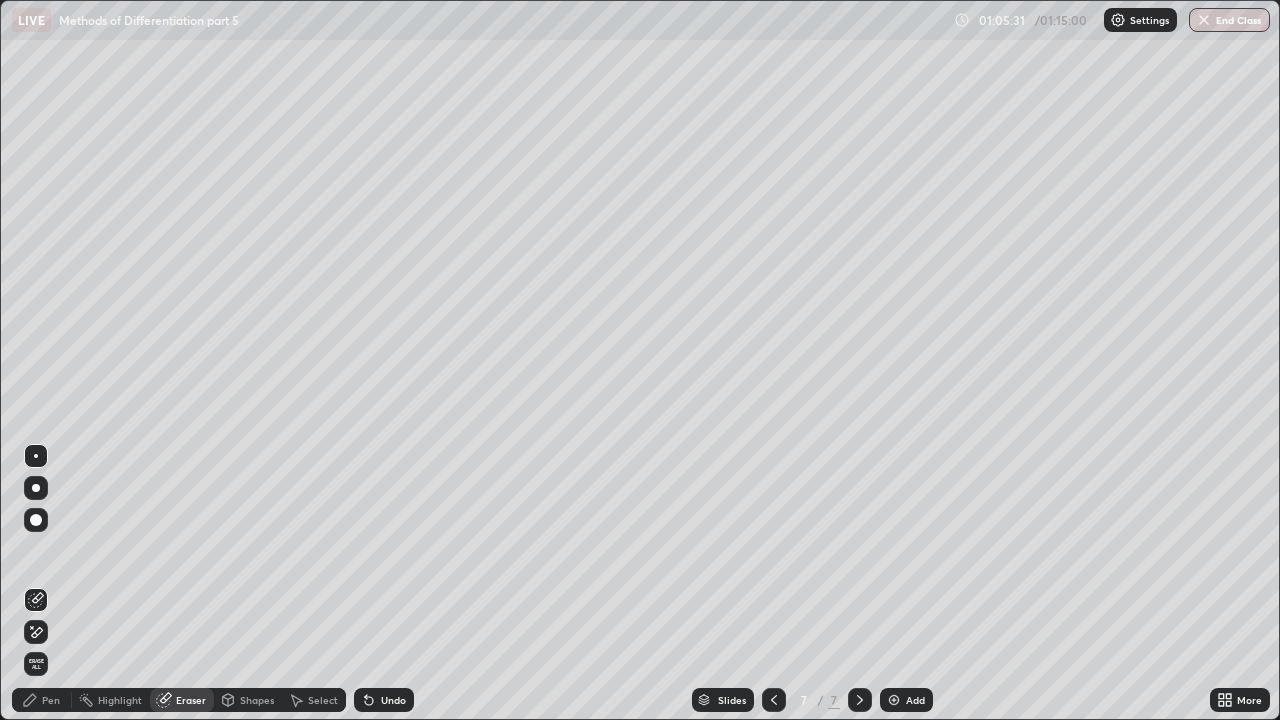 click on "Pen" at bounding box center [51, 700] 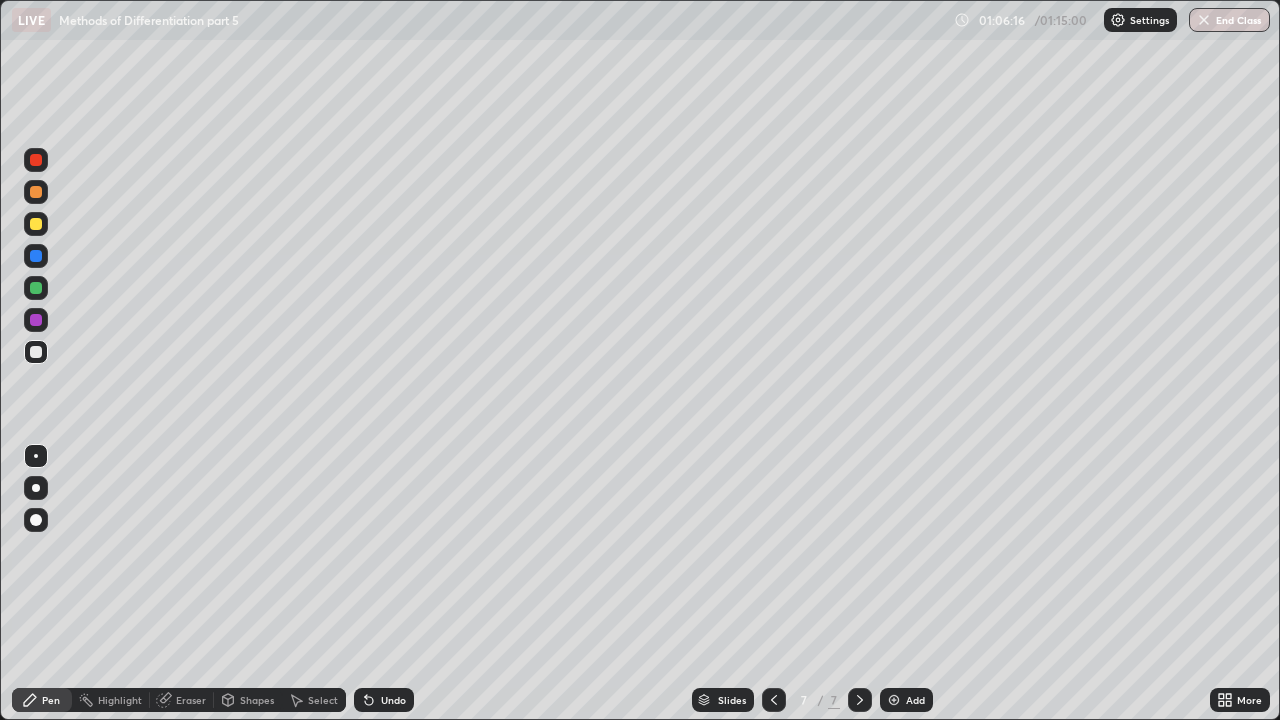 click on "Eraser" at bounding box center [191, 700] 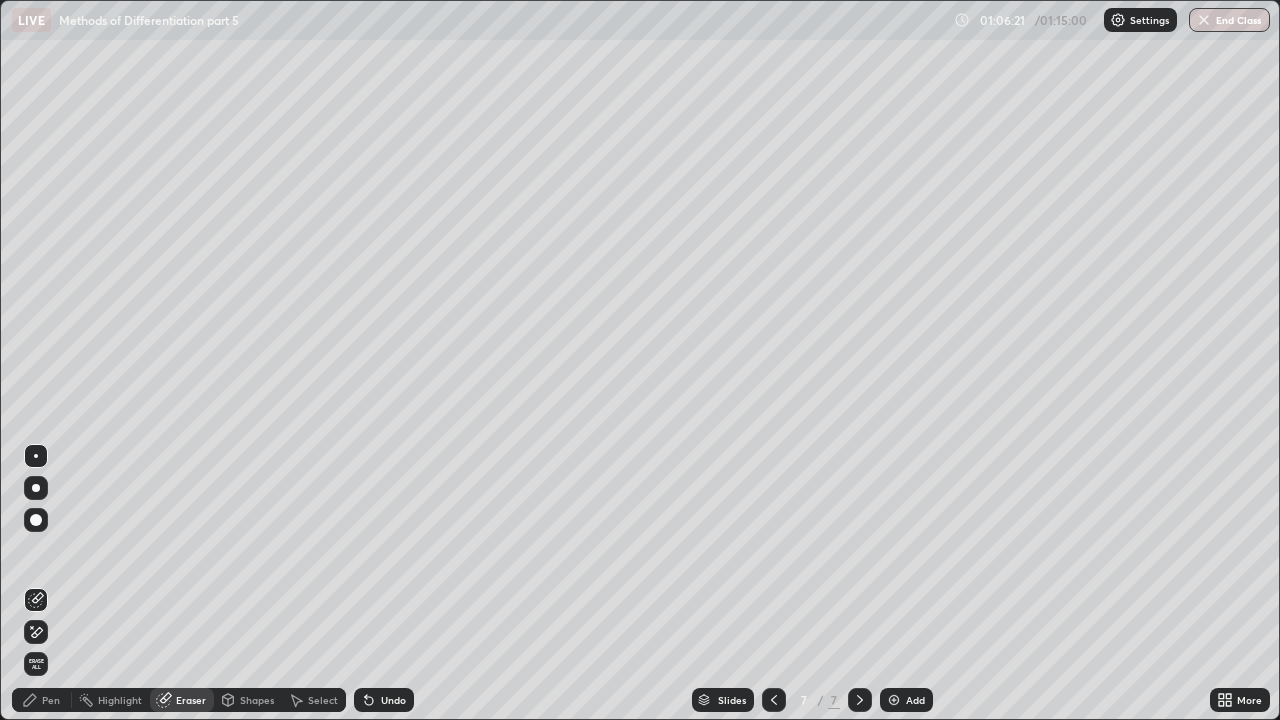 click on "Pen" at bounding box center [51, 700] 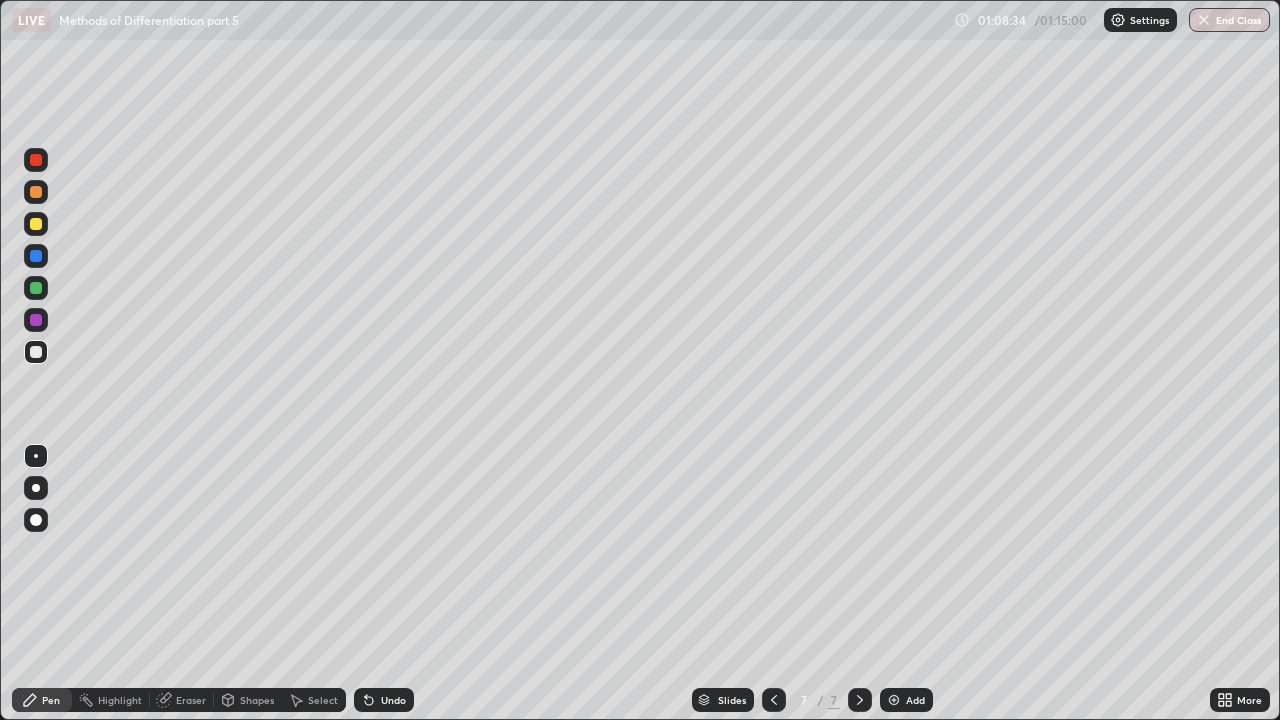 click on "Add" at bounding box center (906, 700) 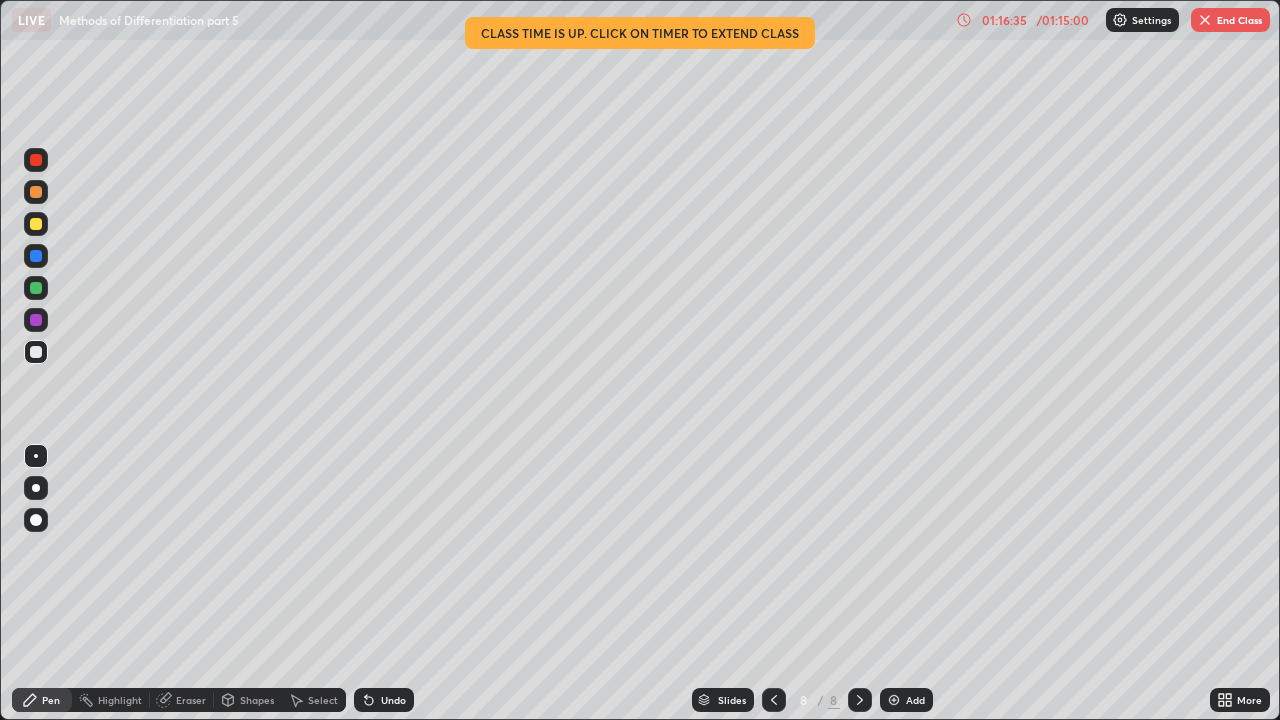 click on "End Class" at bounding box center (1230, 20) 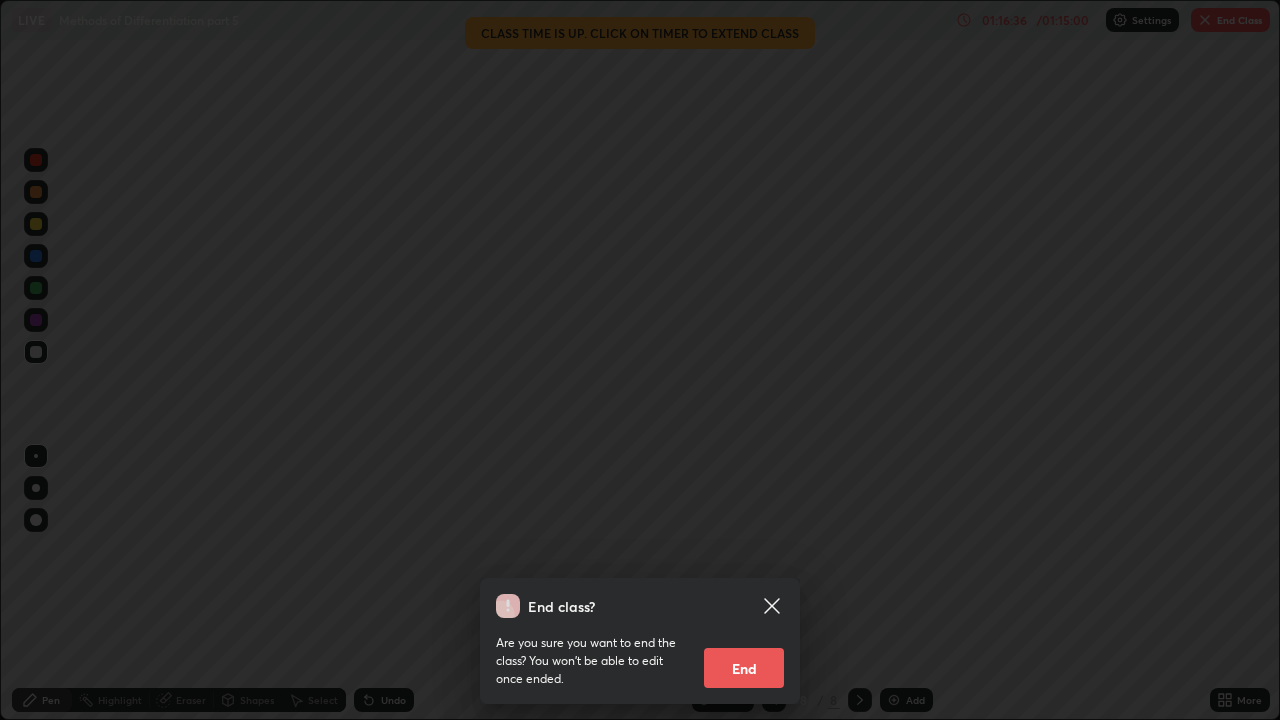 click on "End" at bounding box center [744, 668] 